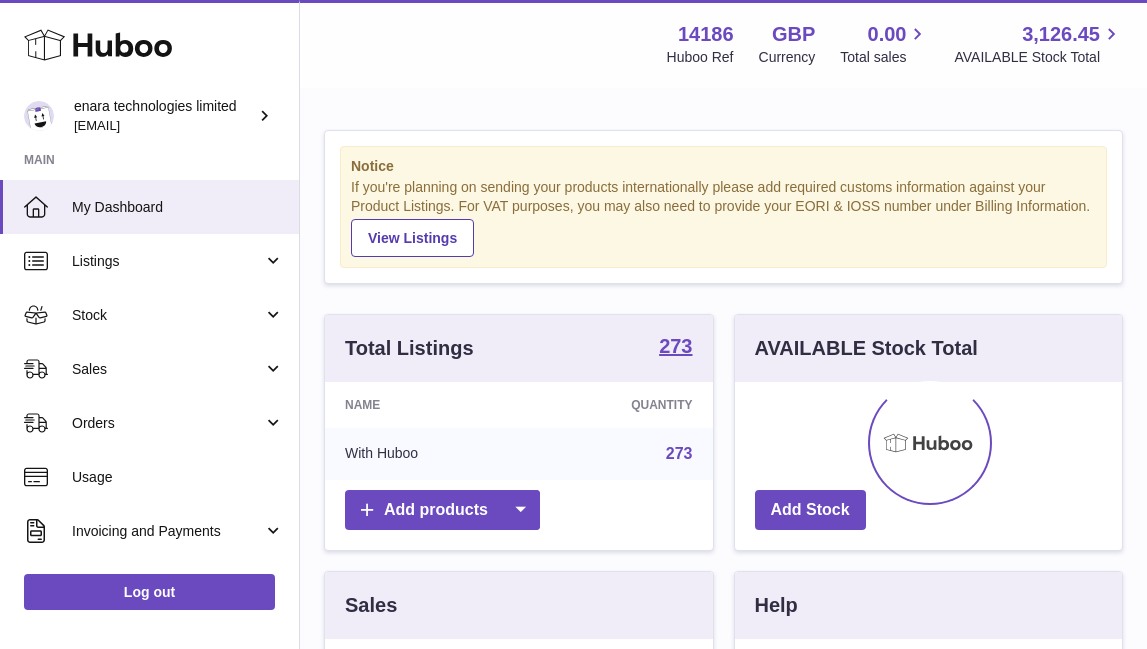 scroll, scrollTop: 0, scrollLeft: 0, axis: both 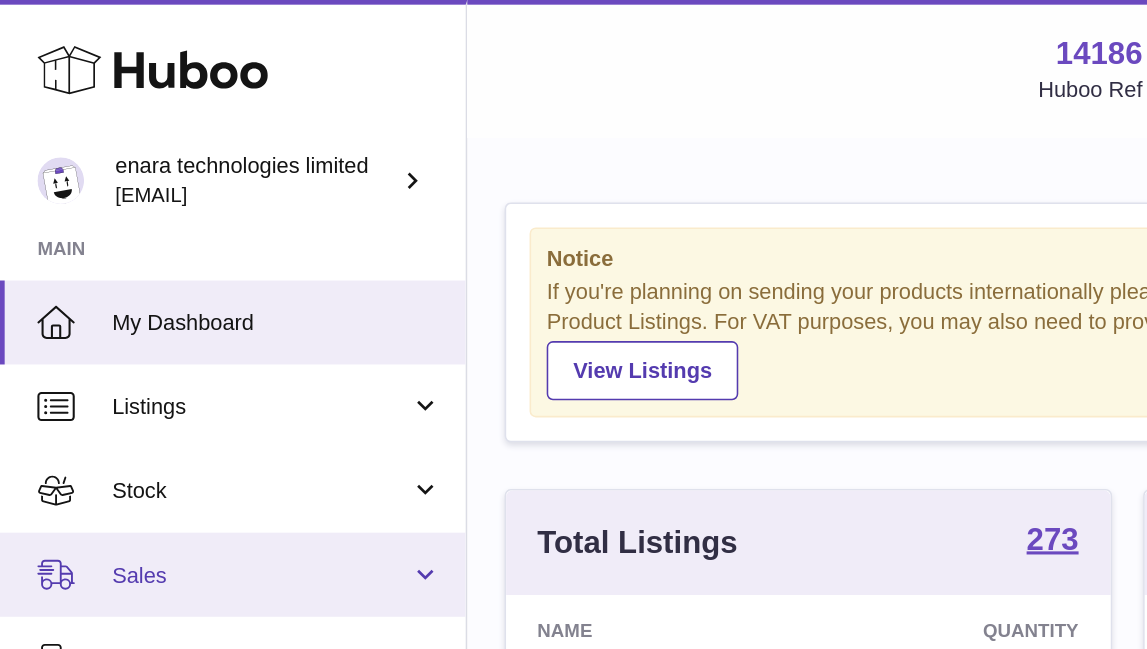 click on "Sales" at bounding box center [167, 369] 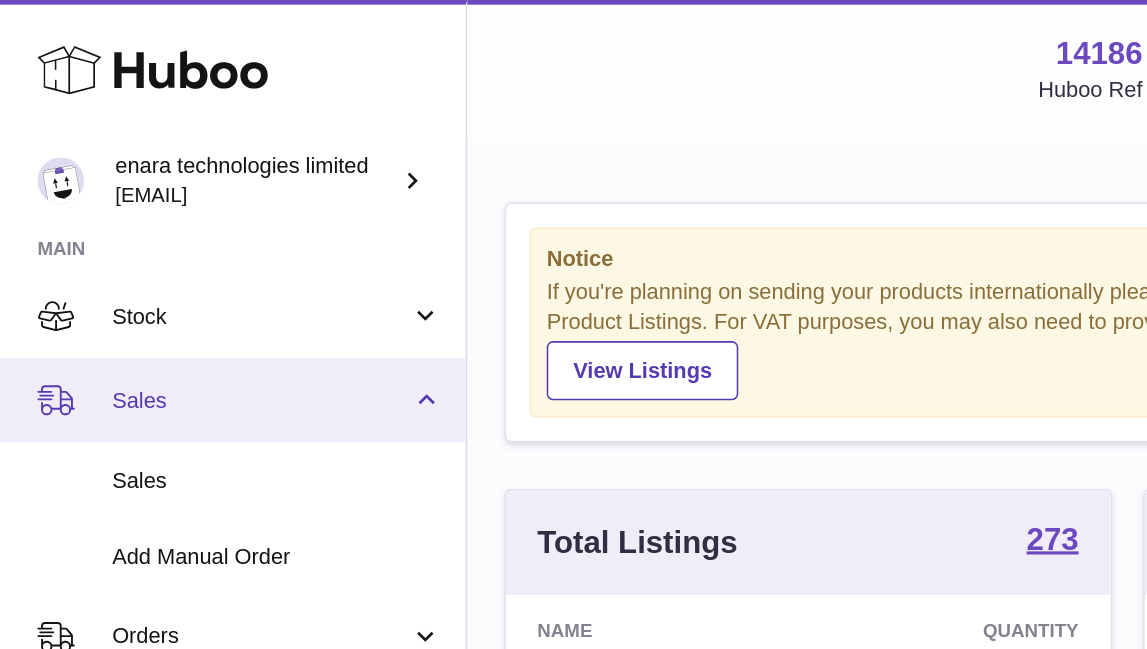 scroll, scrollTop: 133, scrollLeft: 0, axis: vertical 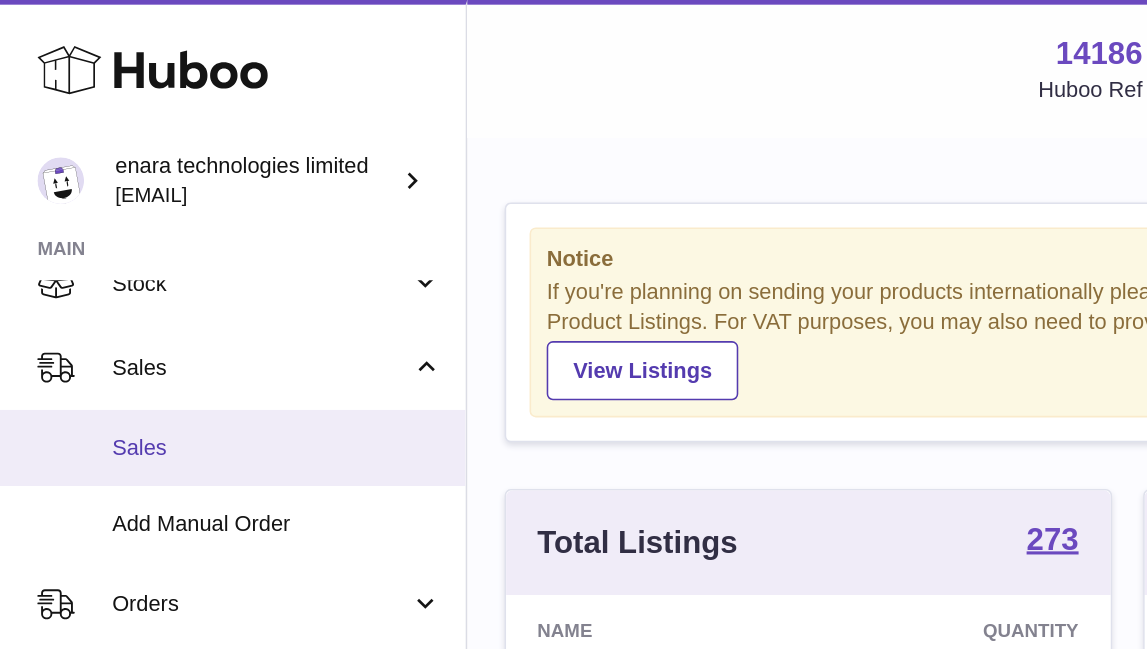 click on "Sales" at bounding box center [178, 287] 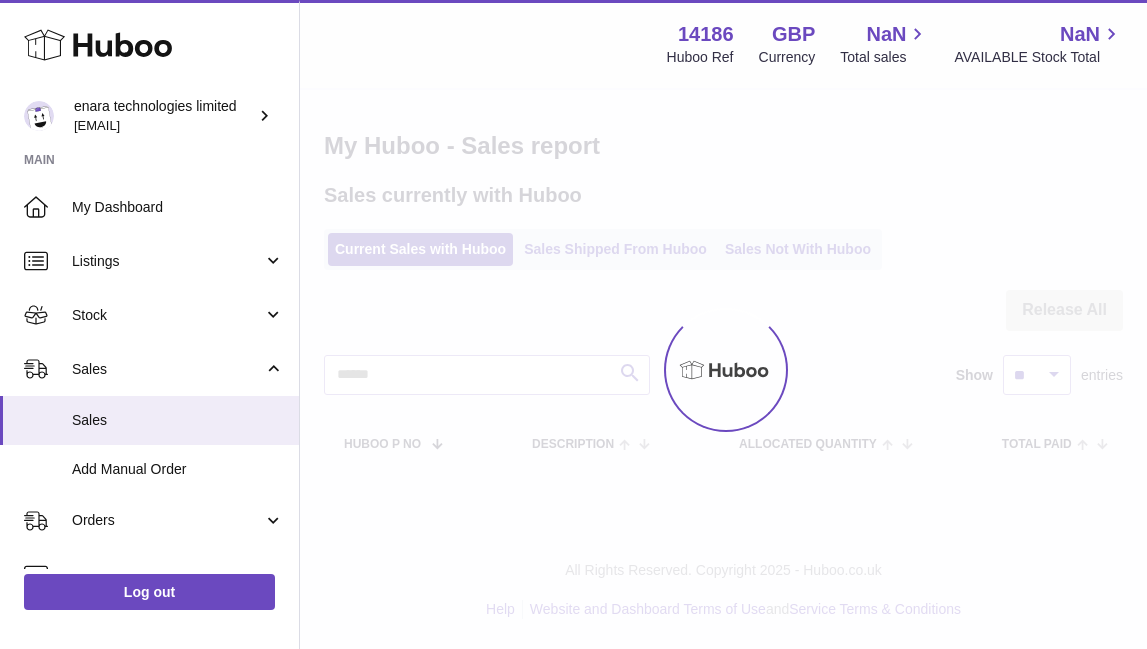 scroll, scrollTop: 0, scrollLeft: 0, axis: both 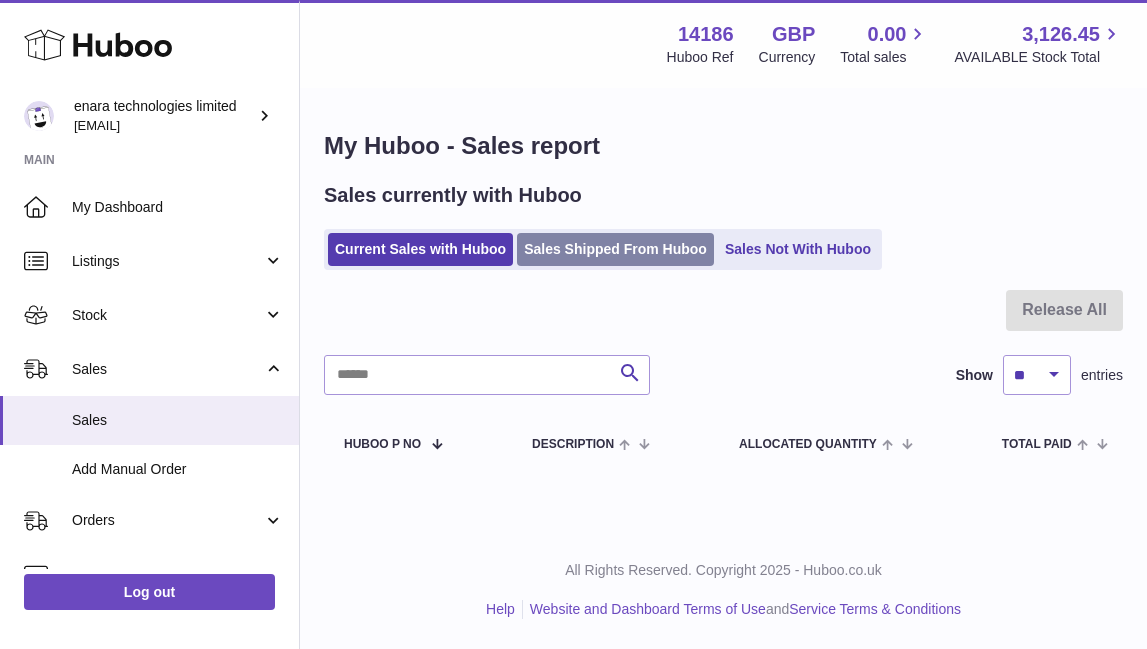 click on "Sales Shipped From Huboo" at bounding box center [615, 249] 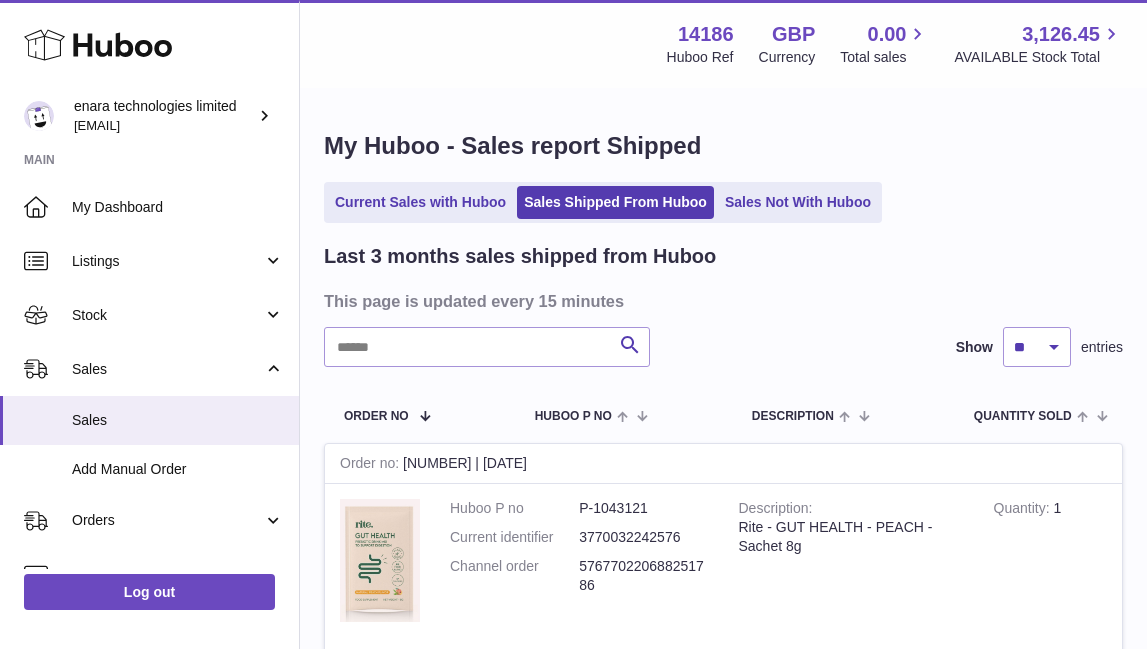 scroll, scrollTop: 0, scrollLeft: 0, axis: both 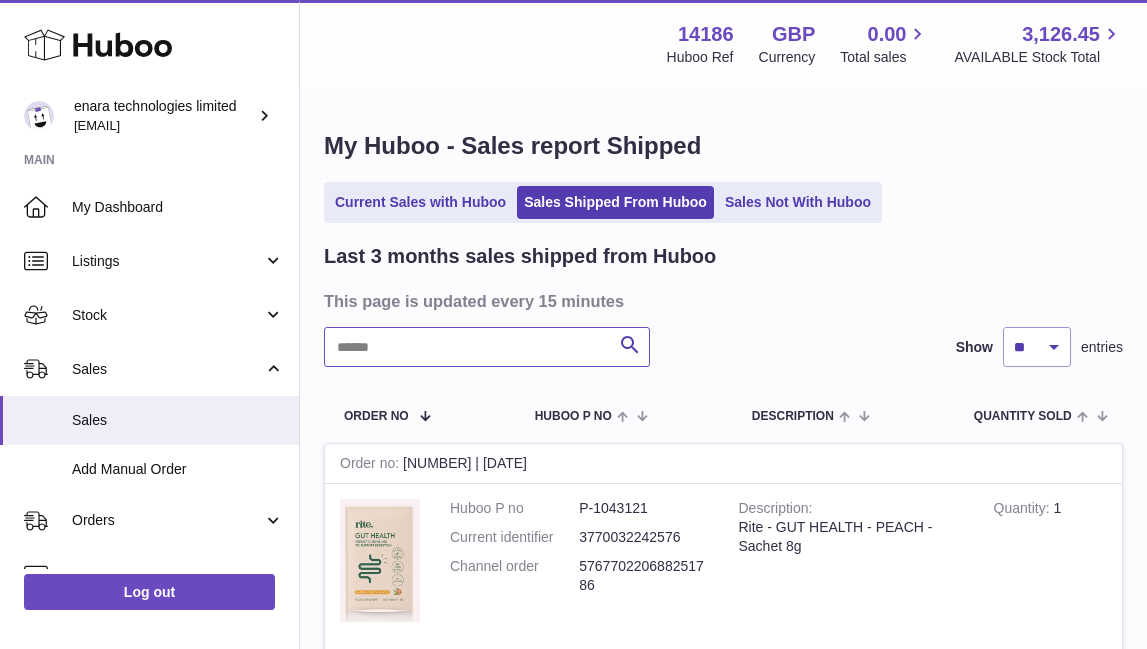 click at bounding box center (487, 347) 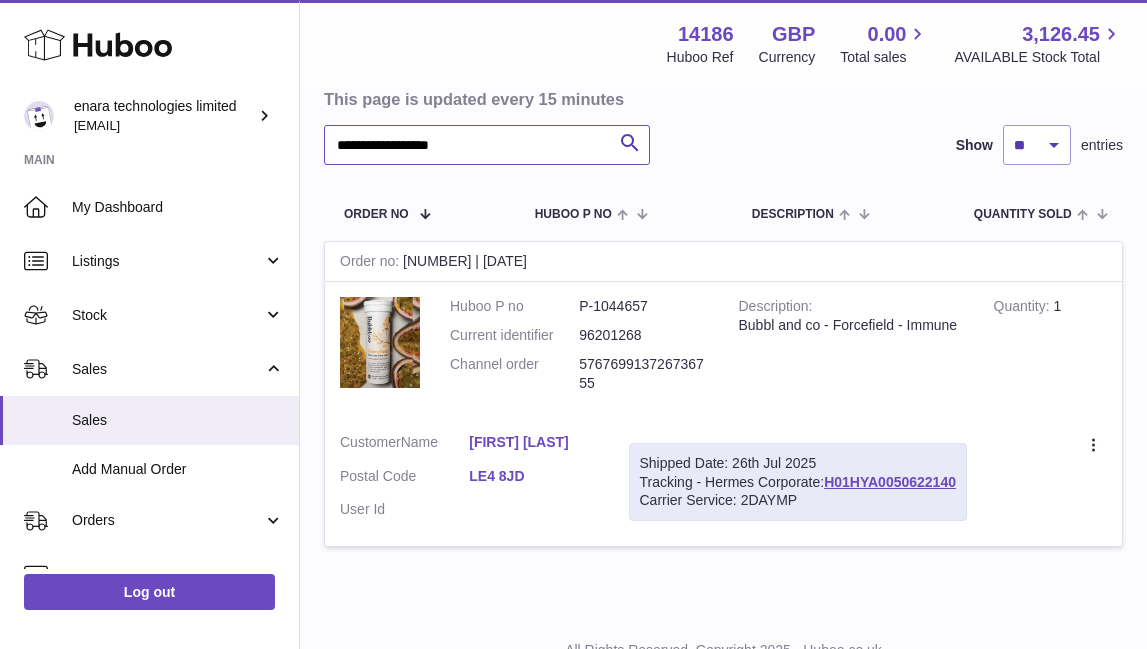 scroll, scrollTop: 215, scrollLeft: 0, axis: vertical 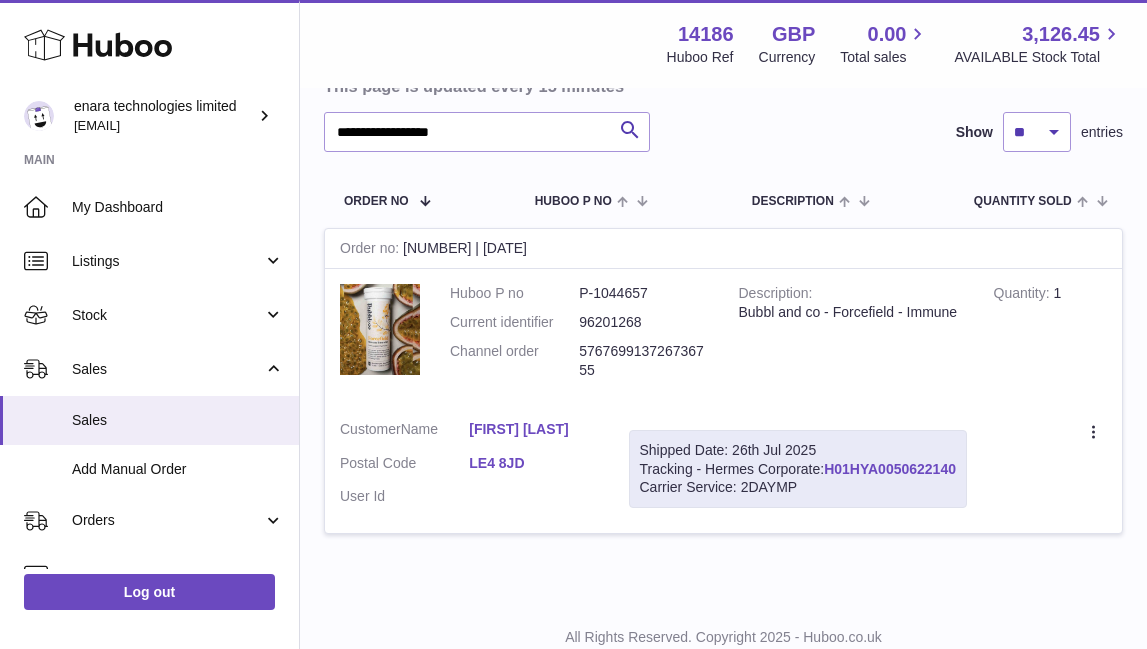 drag, startPoint x: 962, startPoint y: 461, endPoint x: 828, endPoint y: 461, distance: 134 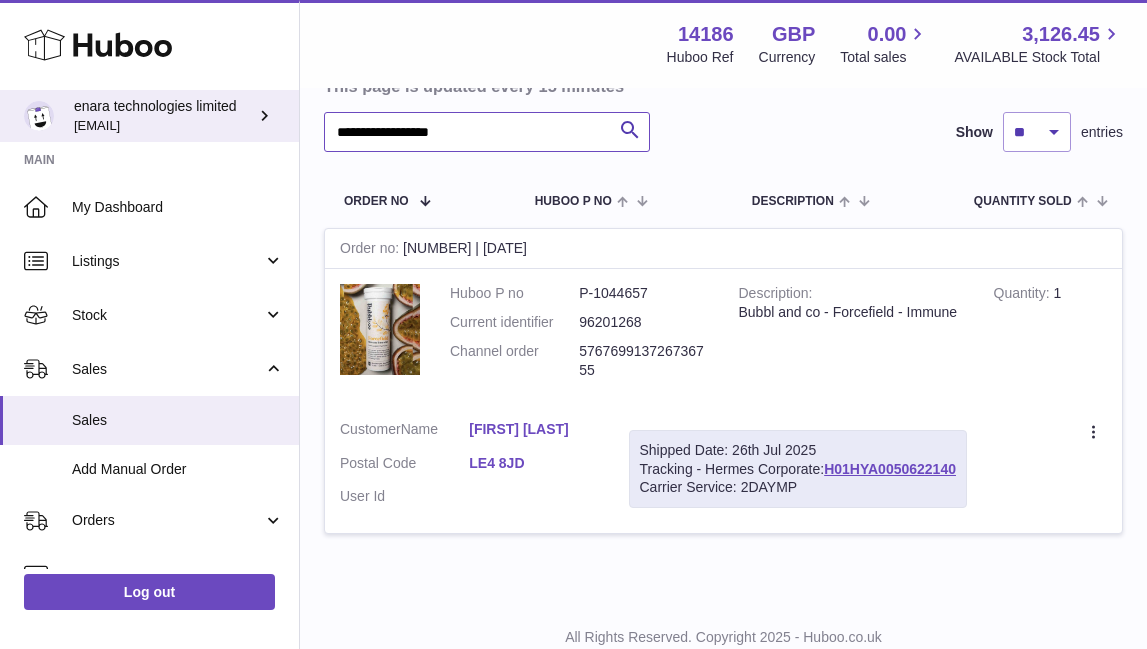 drag, startPoint x: 543, startPoint y: 131, endPoint x: 210, endPoint y: 118, distance: 333.25366 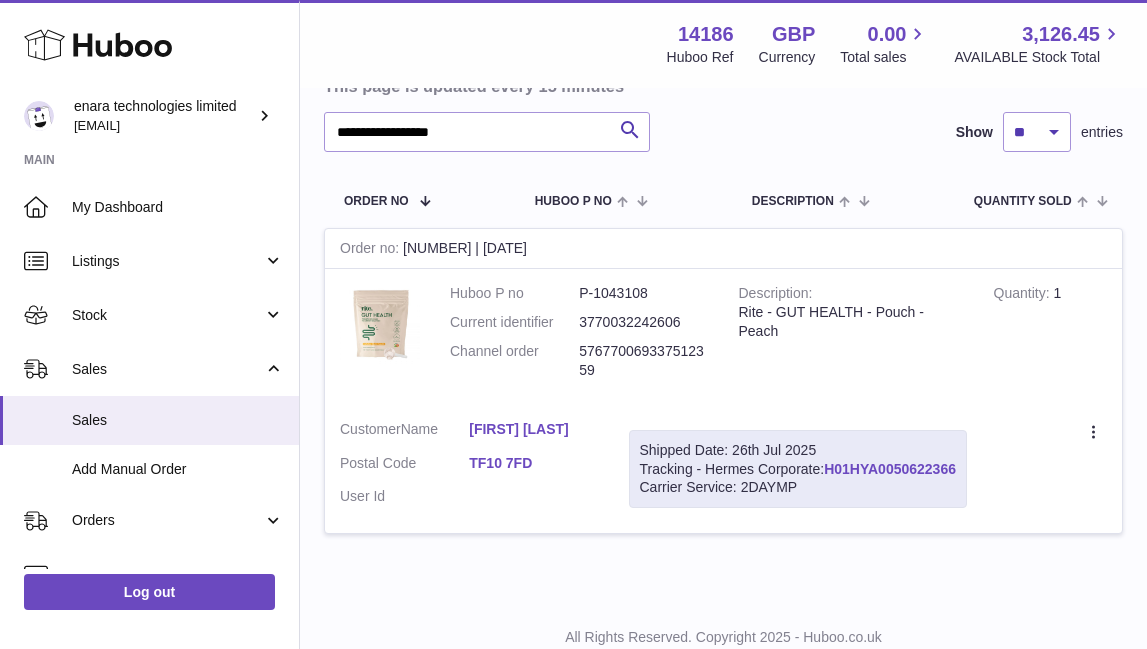 drag, startPoint x: 964, startPoint y: 462, endPoint x: 832, endPoint y: 466, distance: 132.0606 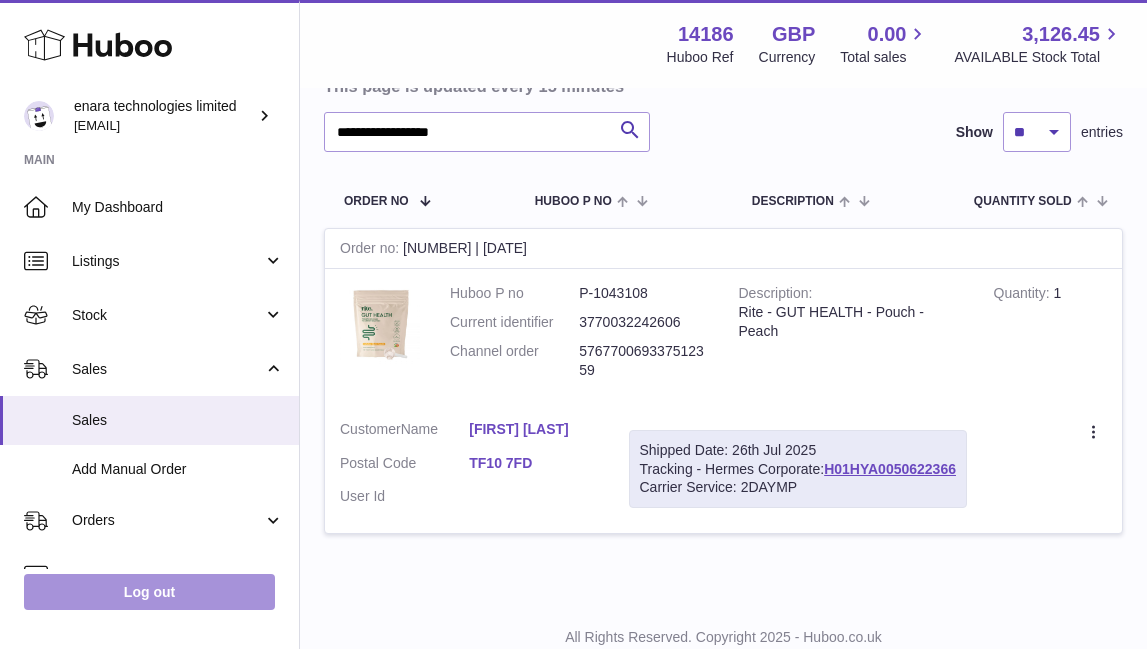 copy on "H01HYA0050622366" 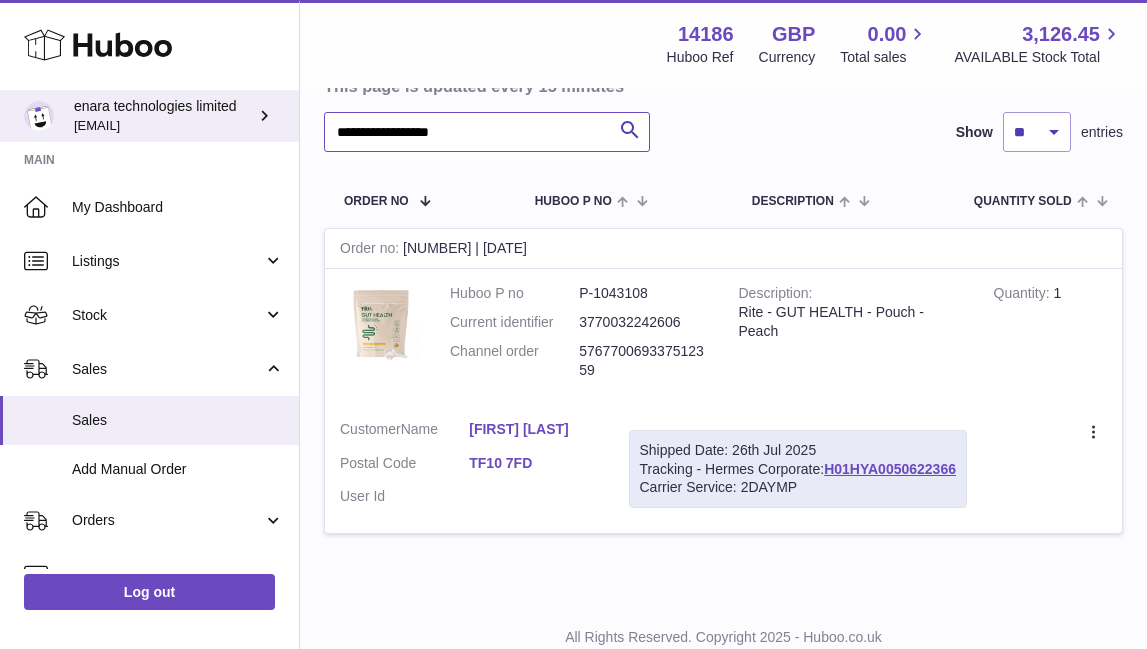 drag, startPoint x: 503, startPoint y: 130, endPoint x: 140, endPoint y: 129, distance: 363.00137 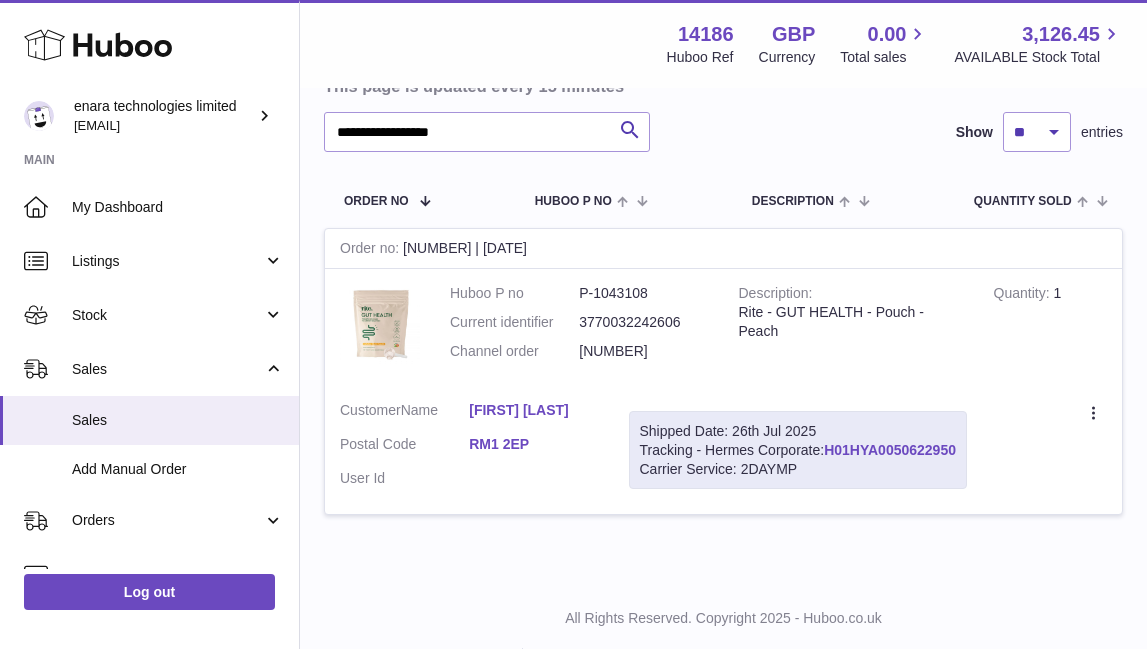 drag, startPoint x: 963, startPoint y: 460, endPoint x: 829, endPoint y: 467, distance: 134.18271 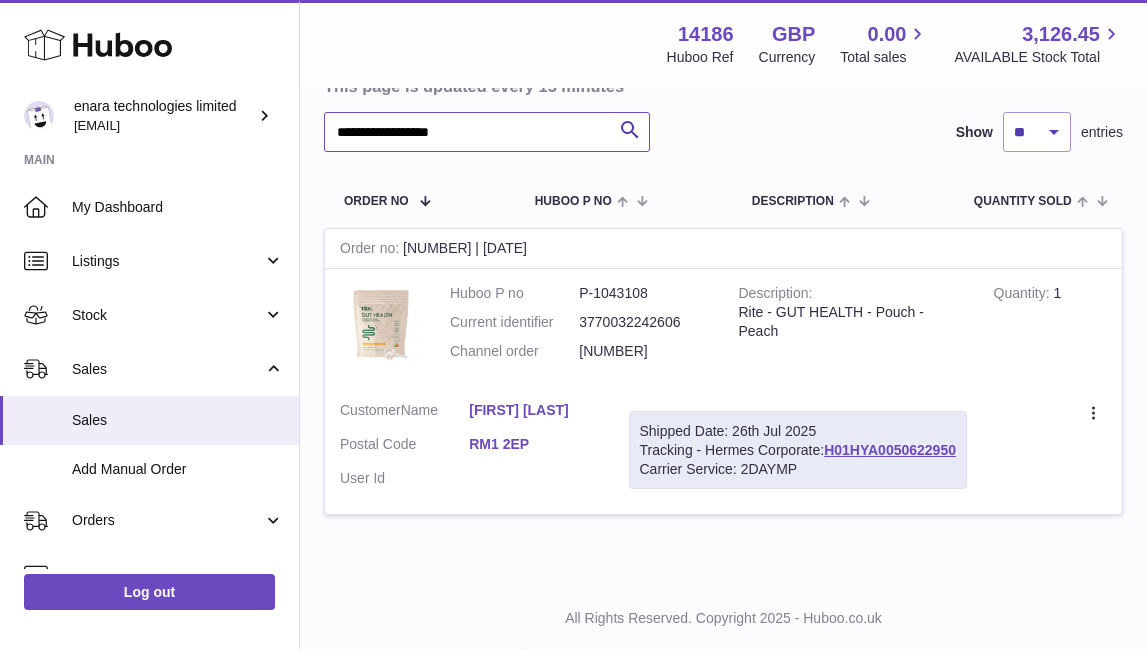 drag, startPoint x: 485, startPoint y: 130, endPoint x: 181, endPoint y: 81, distance: 307.9237 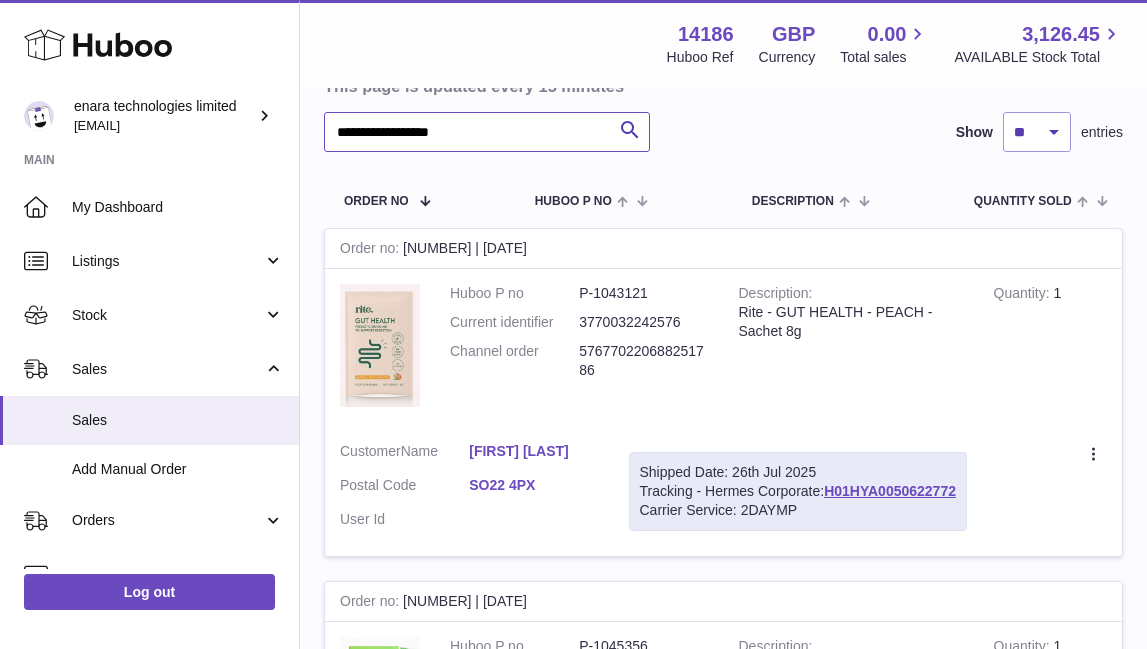 type on "**********" 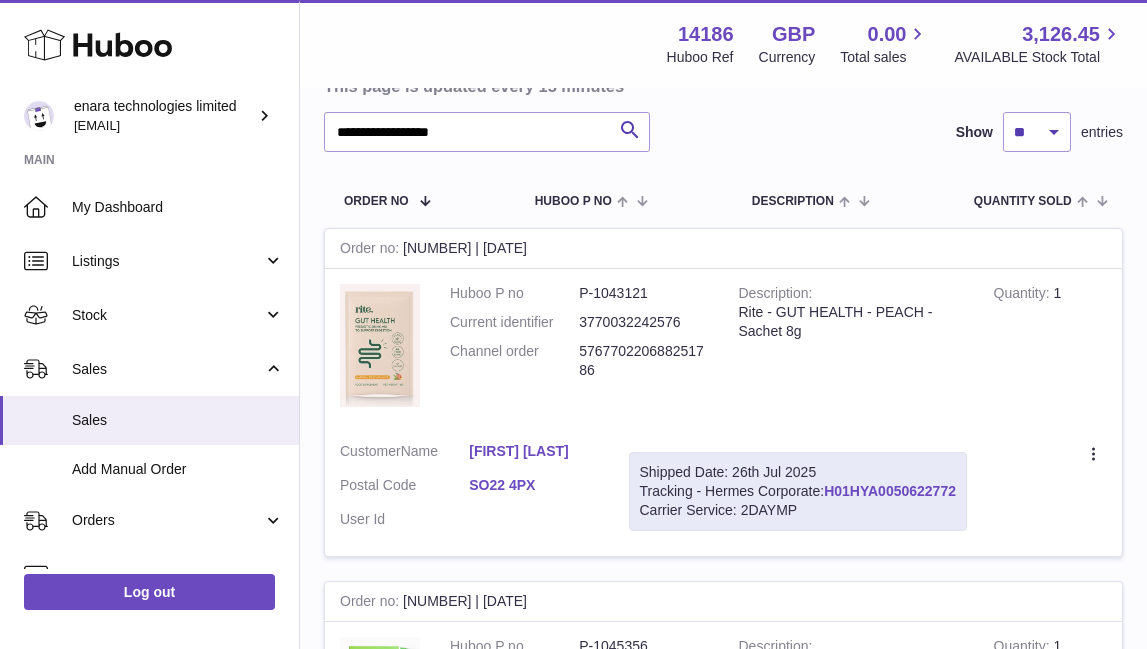 drag, startPoint x: 964, startPoint y: 481, endPoint x: 831, endPoint y: 489, distance: 133.24039 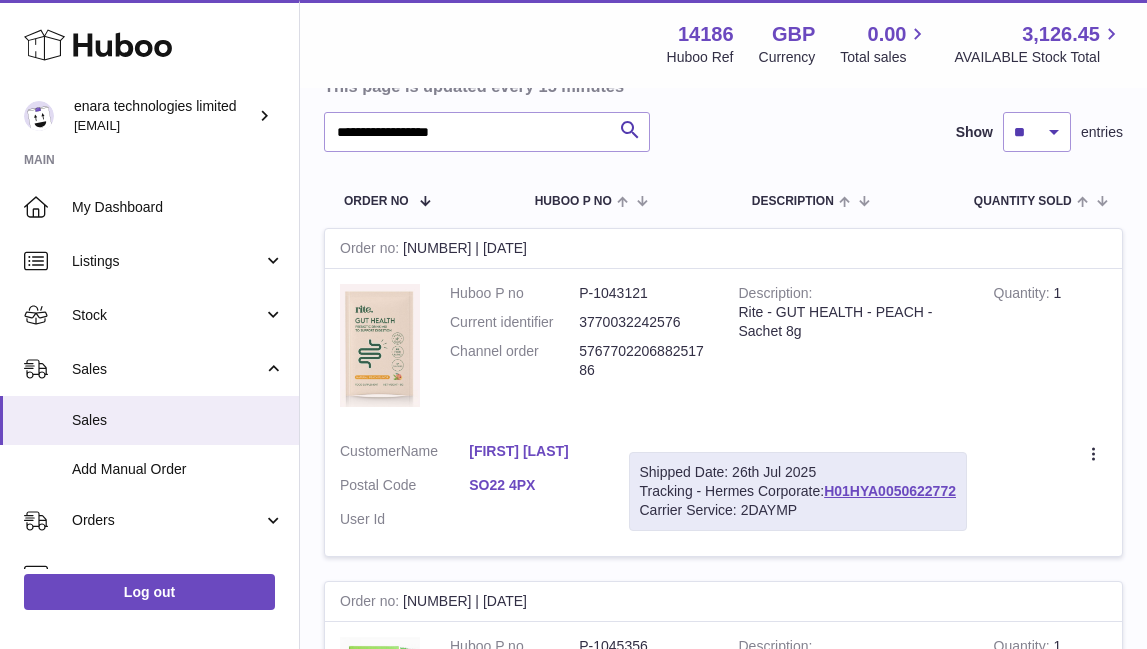 copy on "H01HYA0050622772" 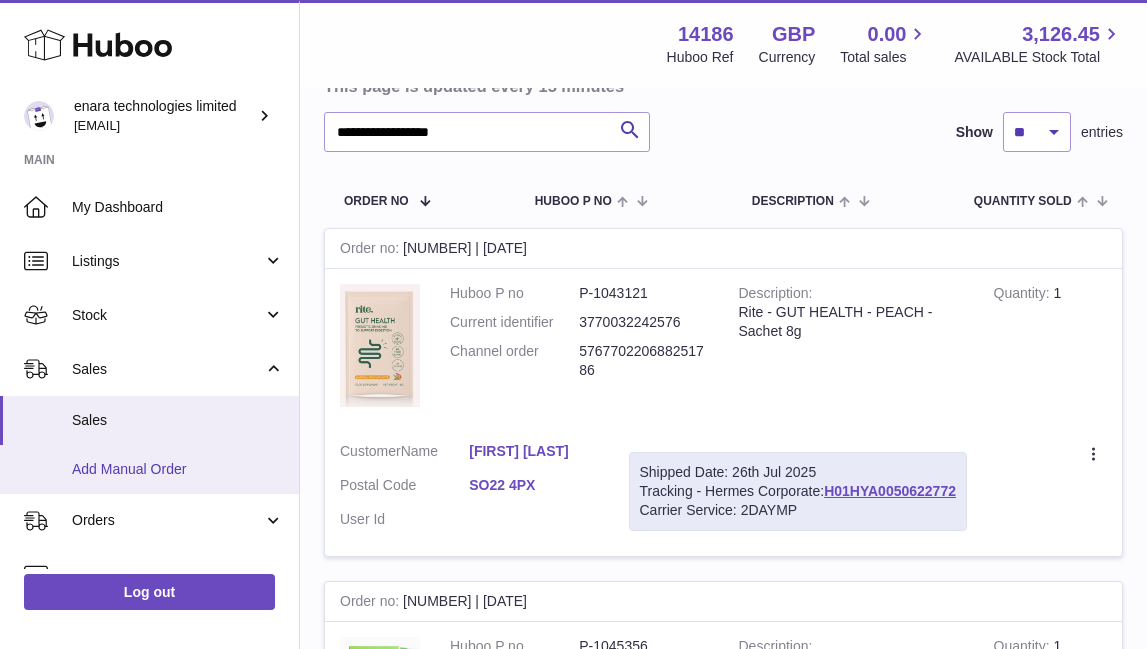 click on "Add Manual Order" at bounding box center (178, 469) 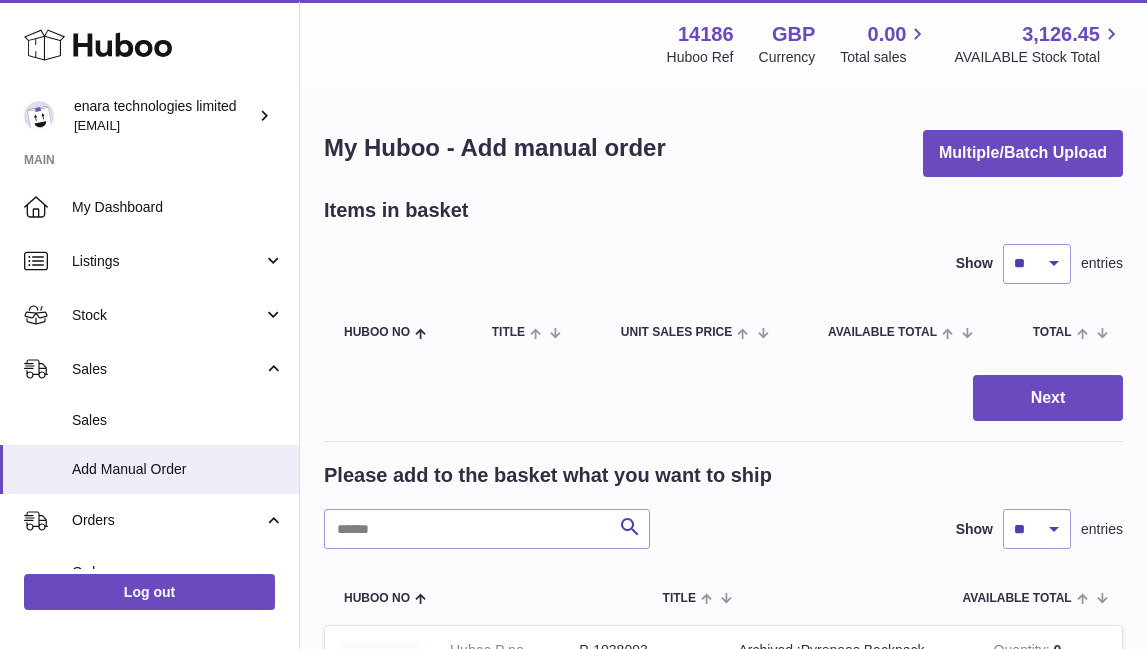 scroll, scrollTop: 0, scrollLeft: 0, axis: both 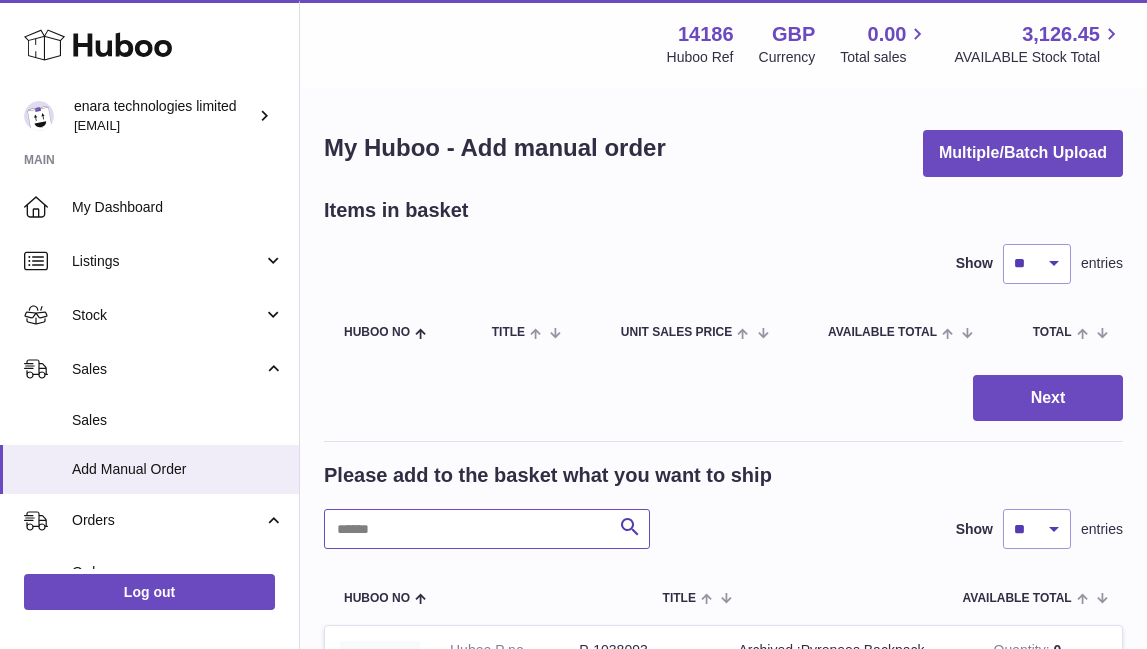 click at bounding box center [487, 529] 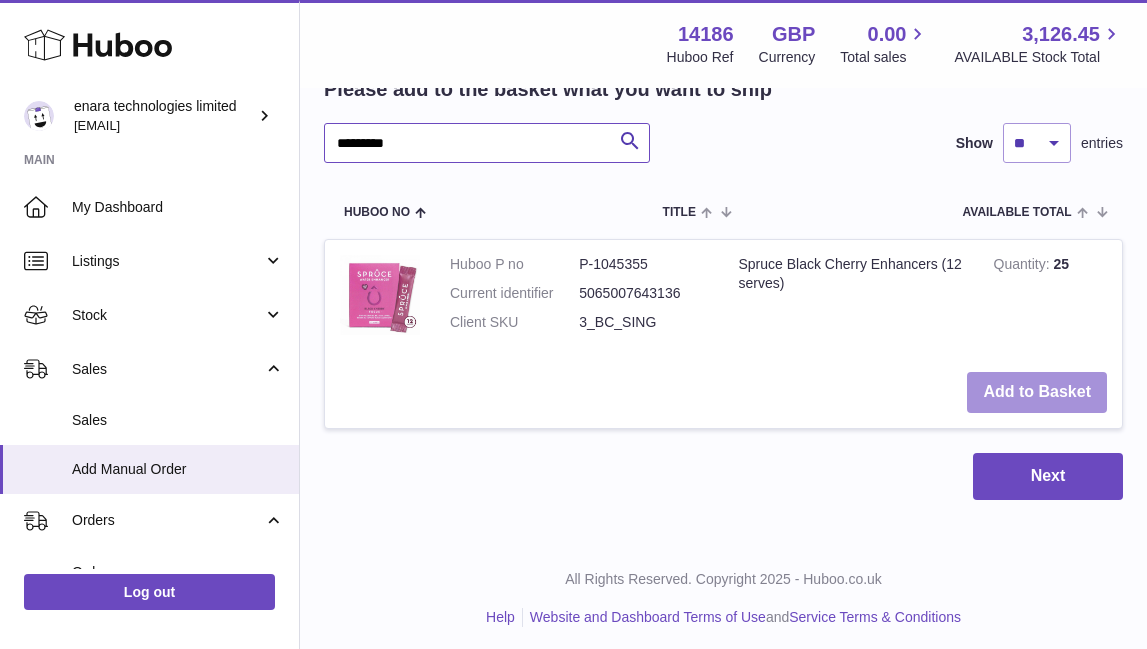 scroll, scrollTop: 385, scrollLeft: 0, axis: vertical 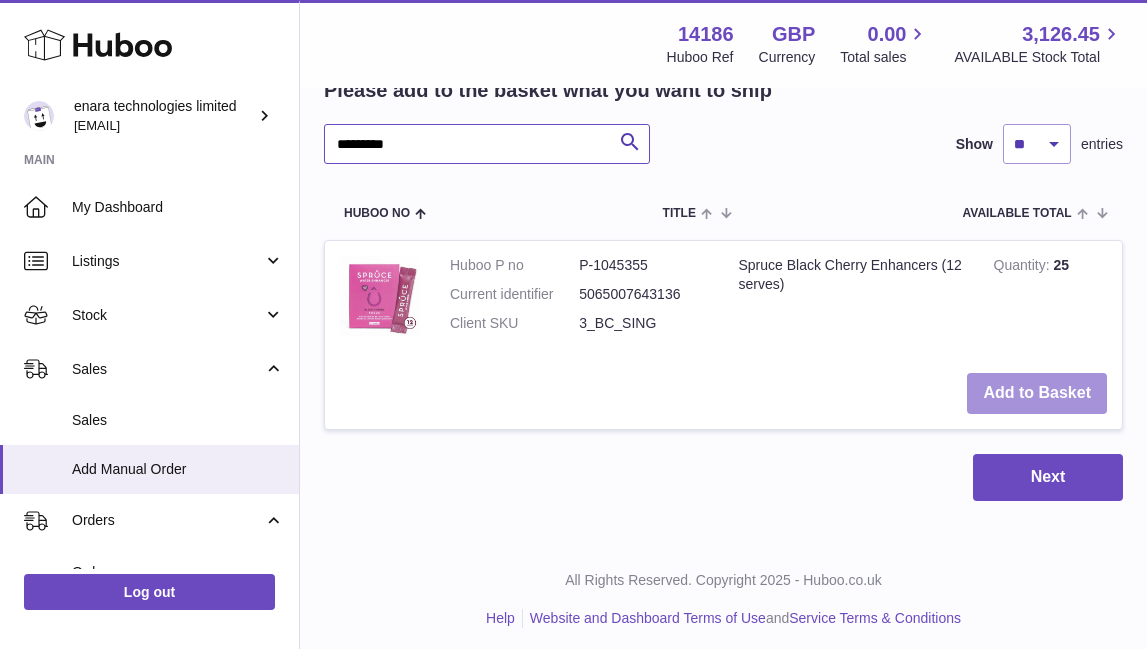type on "*********" 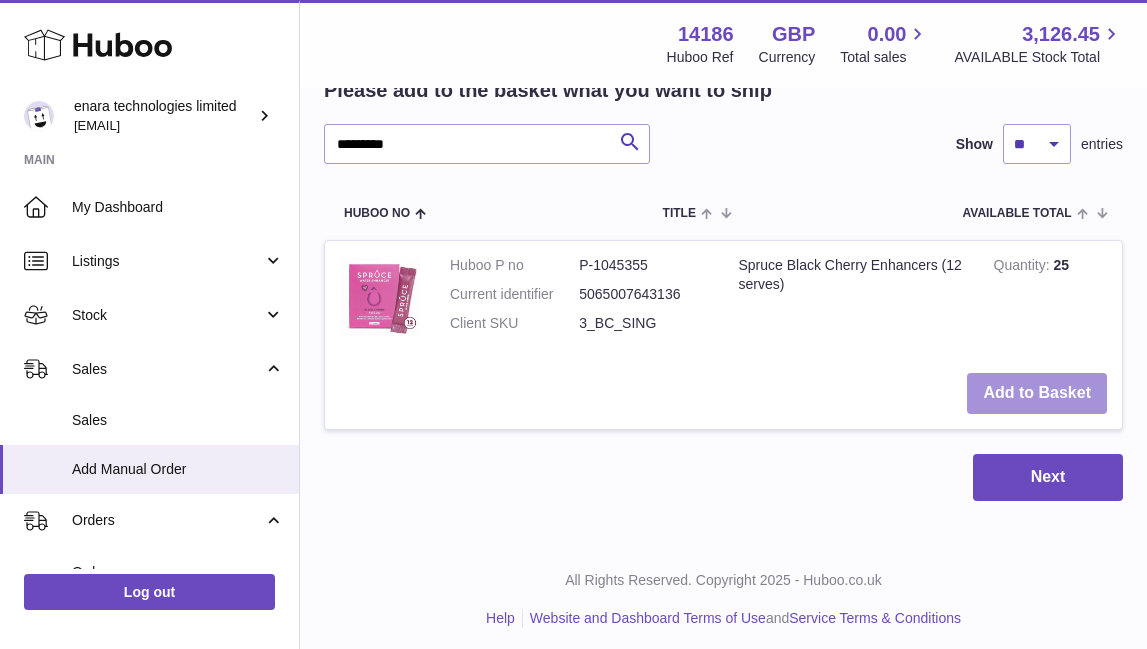 click on "Add to Basket" at bounding box center [1037, 393] 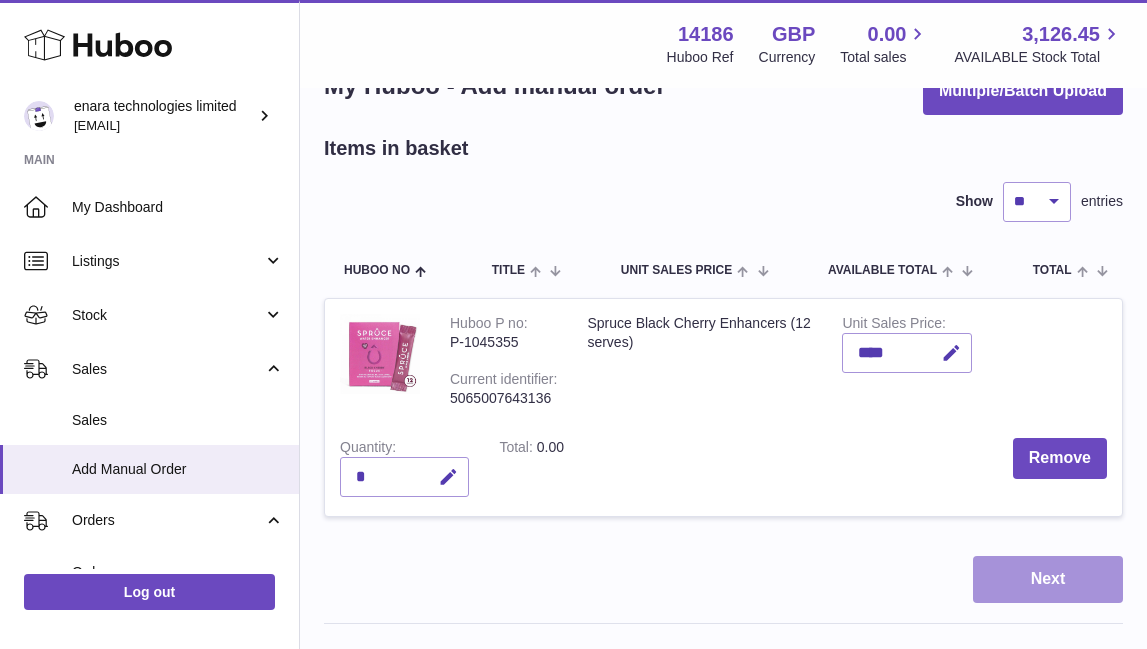 scroll, scrollTop: 63, scrollLeft: 0, axis: vertical 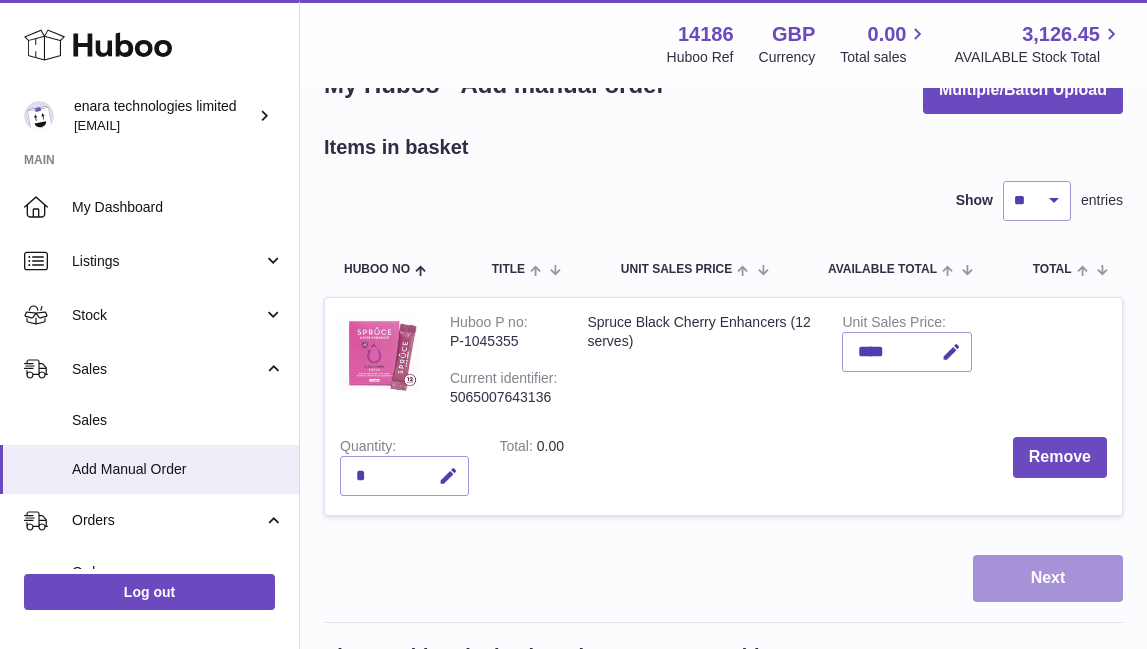 click on "Next" at bounding box center [1048, 578] 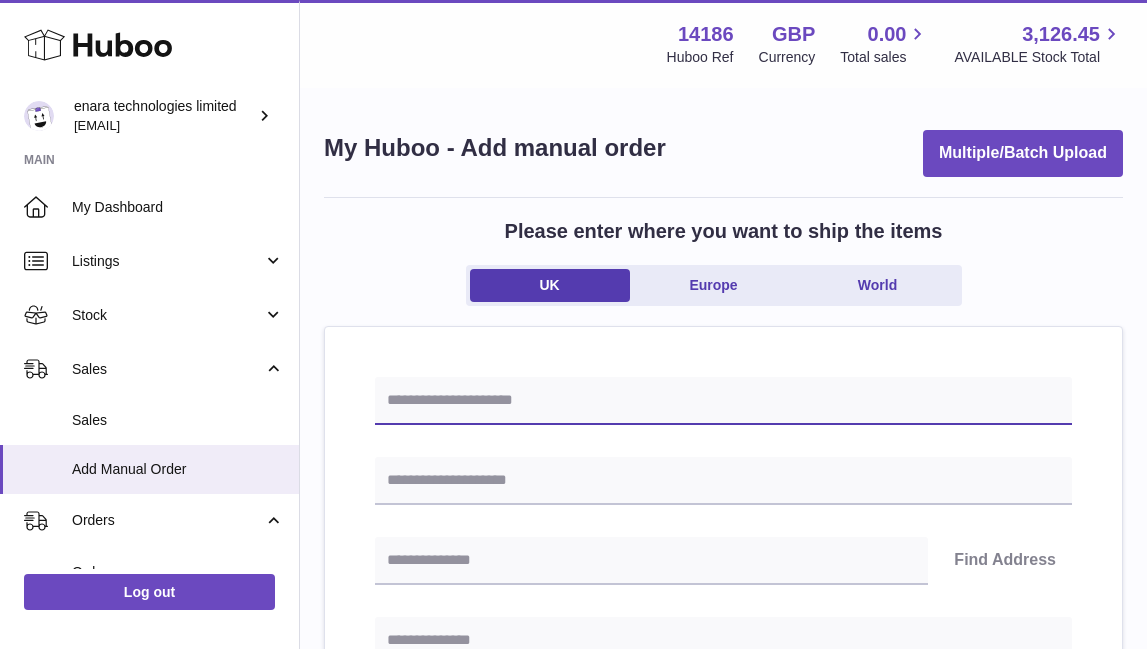 click at bounding box center [723, 401] 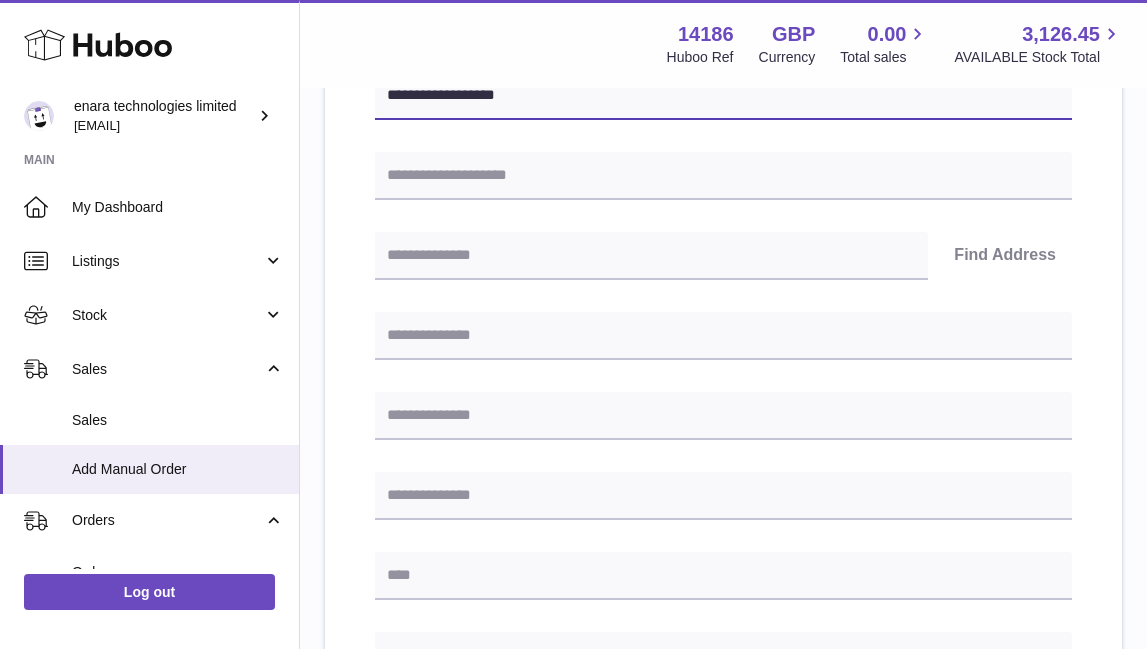 scroll, scrollTop: 329, scrollLeft: 0, axis: vertical 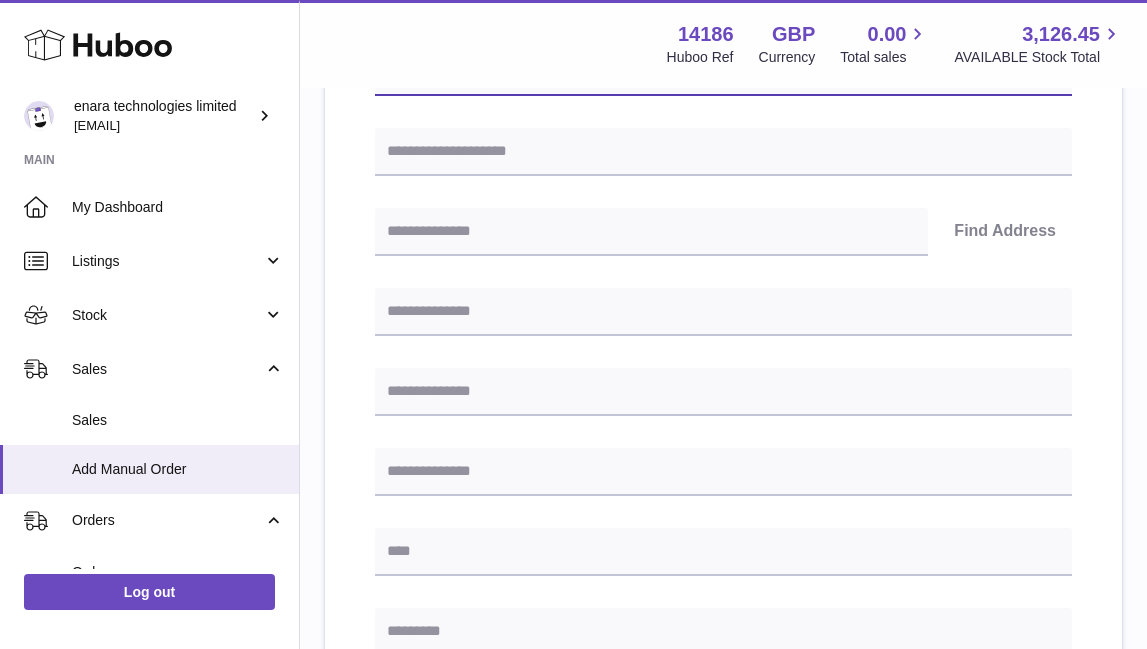 type on "**********" 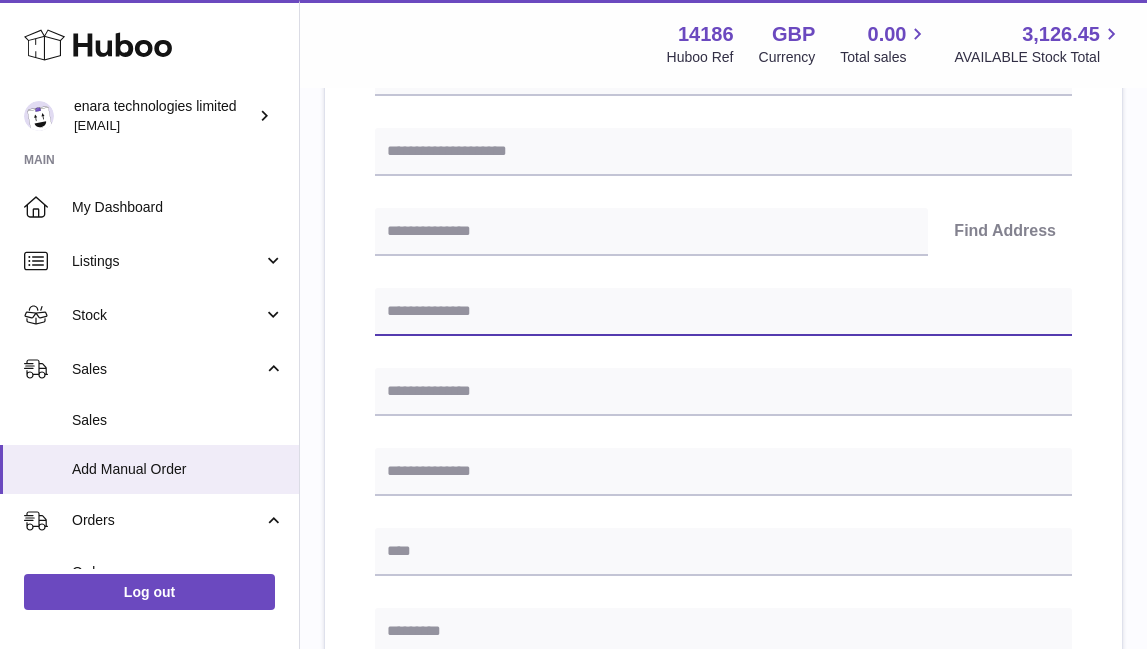 paste on "**********" 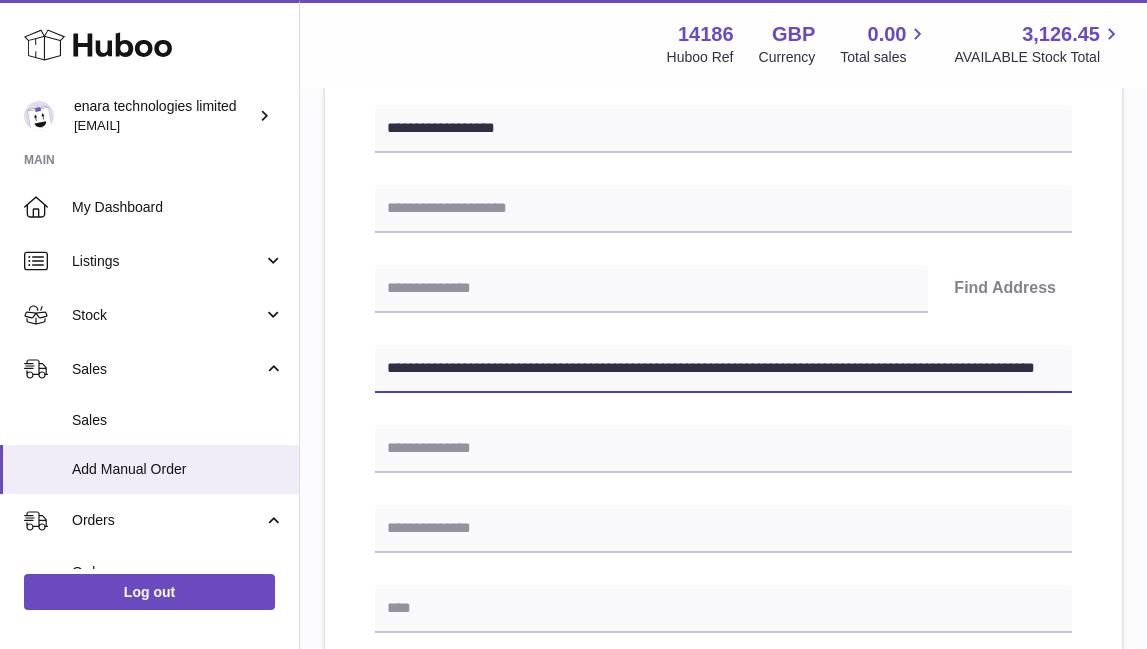 scroll, scrollTop: 250, scrollLeft: 0, axis: vertical 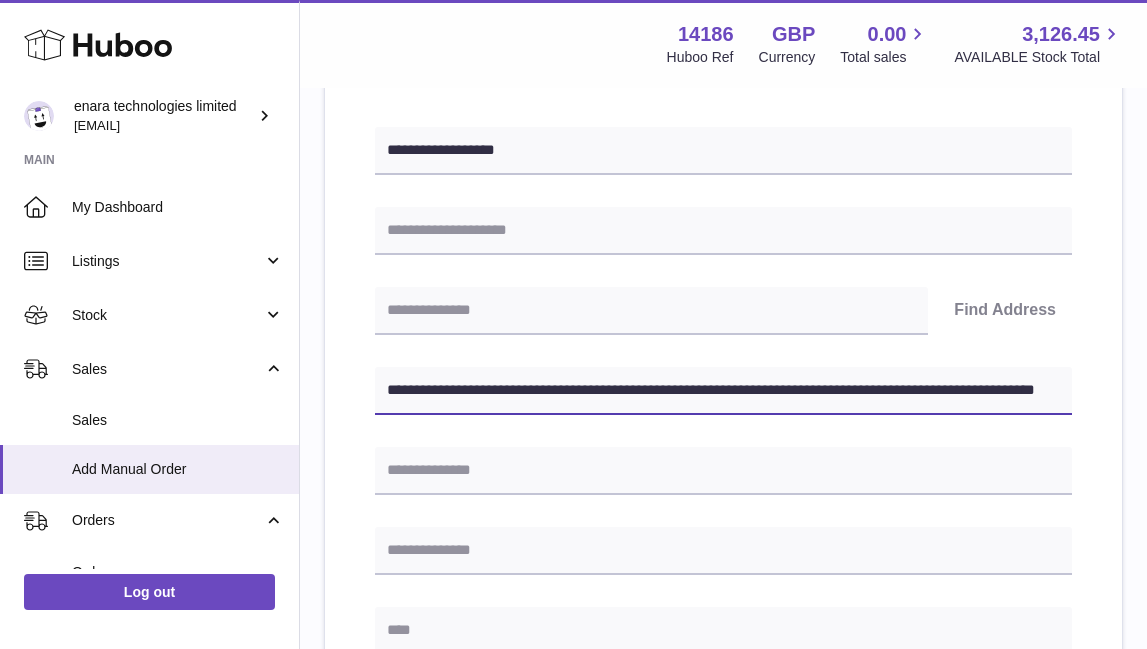 drag, startPoint x: 746, startPoint y: 386, endPoint x: 1177, endPoint y: 434, distance: 433.6646 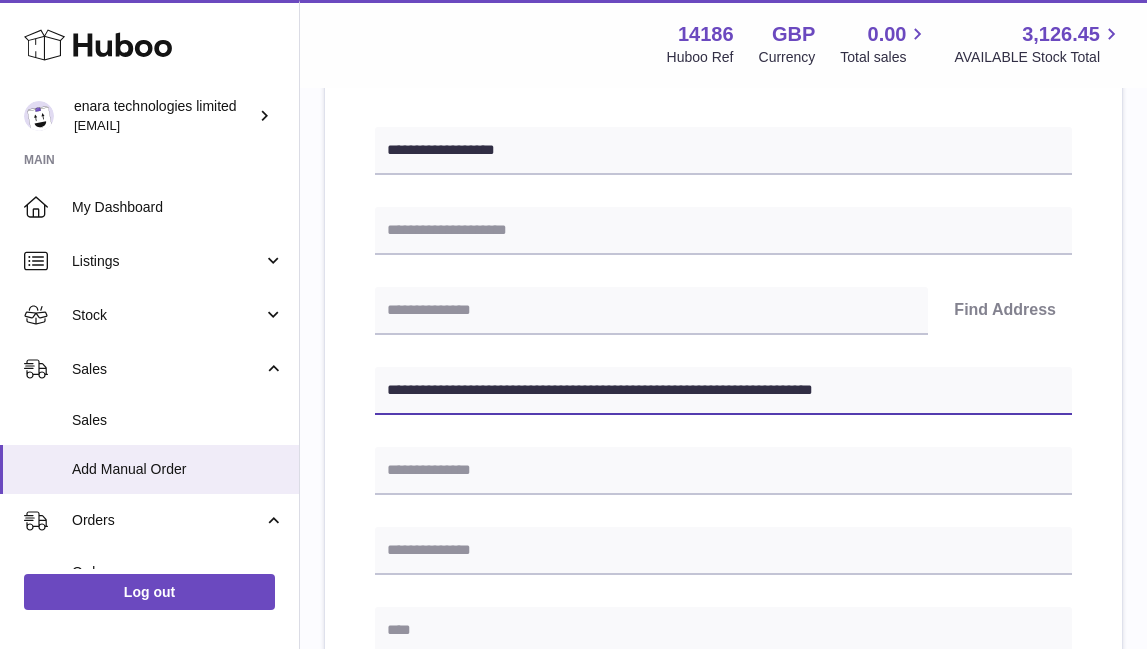 type on "**********" 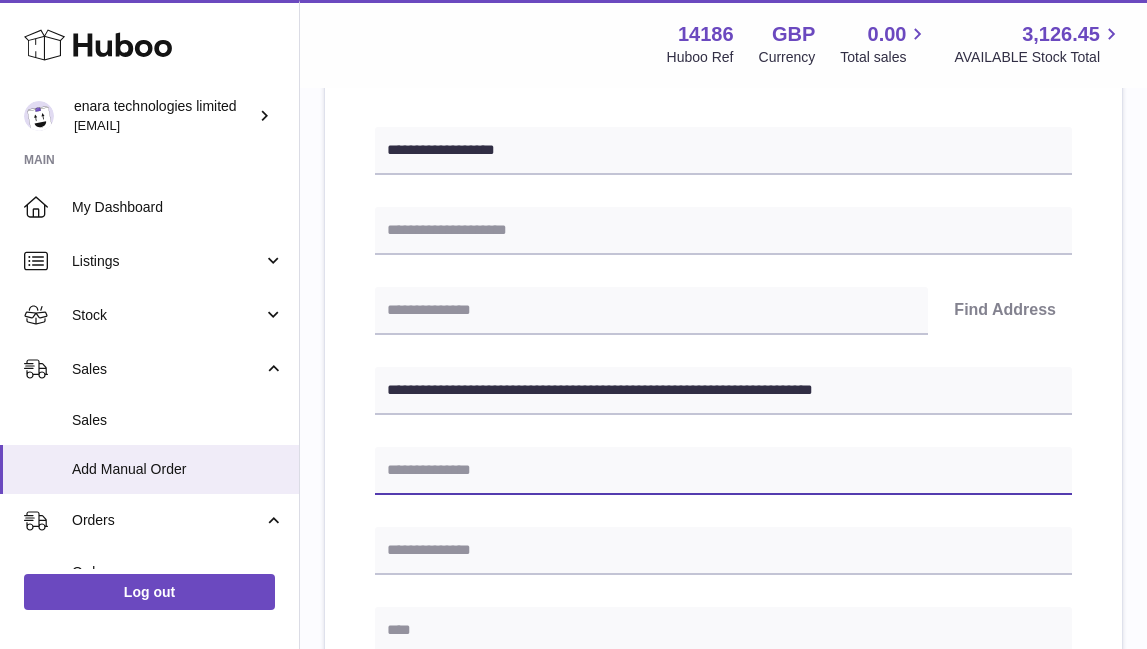 paste on "**********" 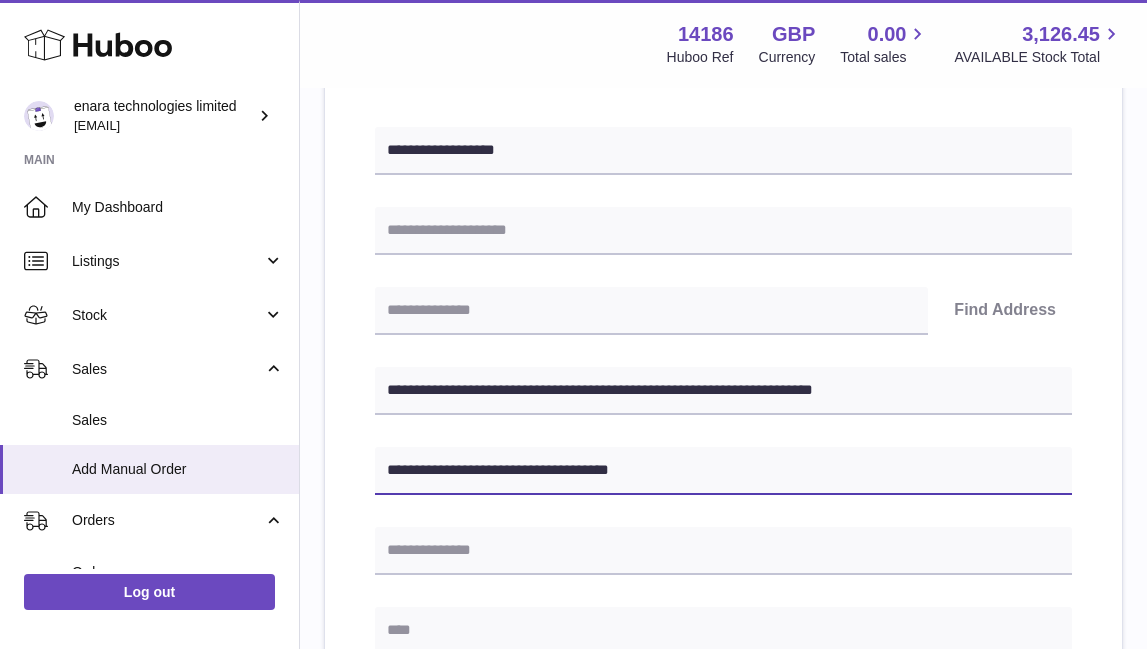 type on "**********" 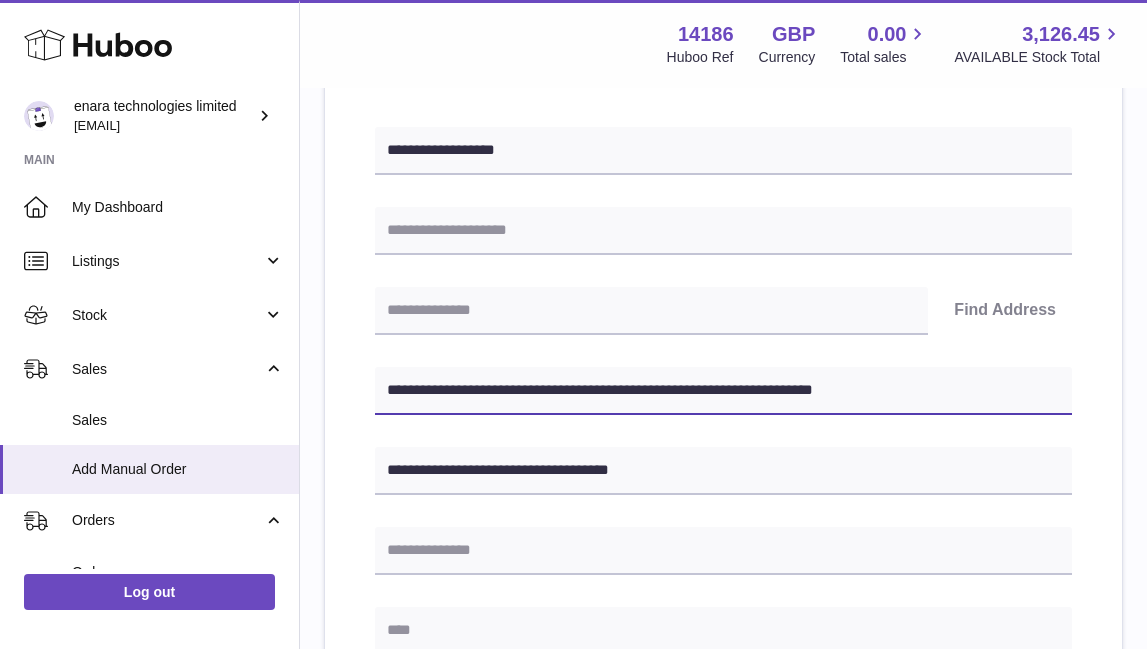 drag, startPoint x: 520, startPoint y: 389, endPoint x: 394, endPoint y: 387, distance: 126.01587 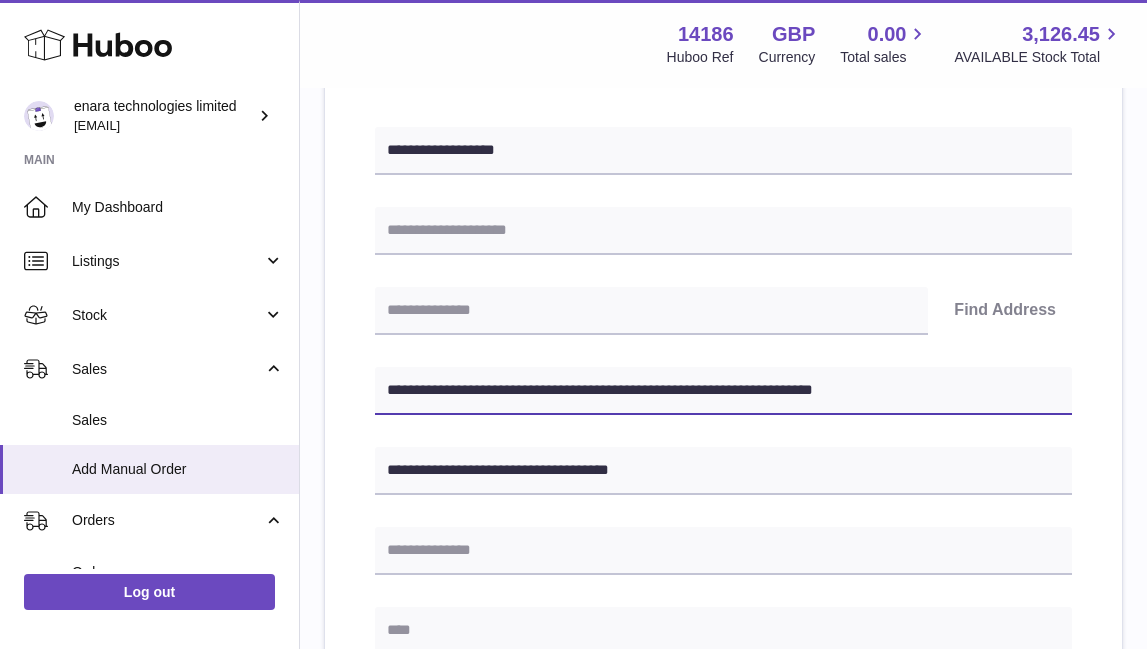 click on "**********" at bounding box center (723, 391) 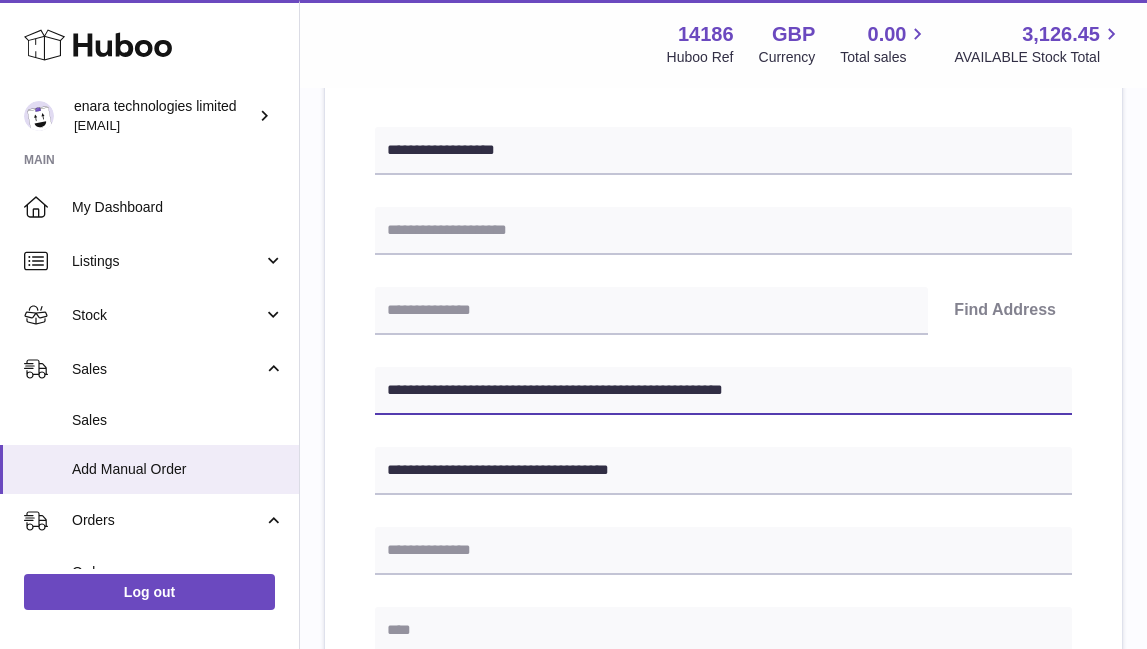 type on "**********" 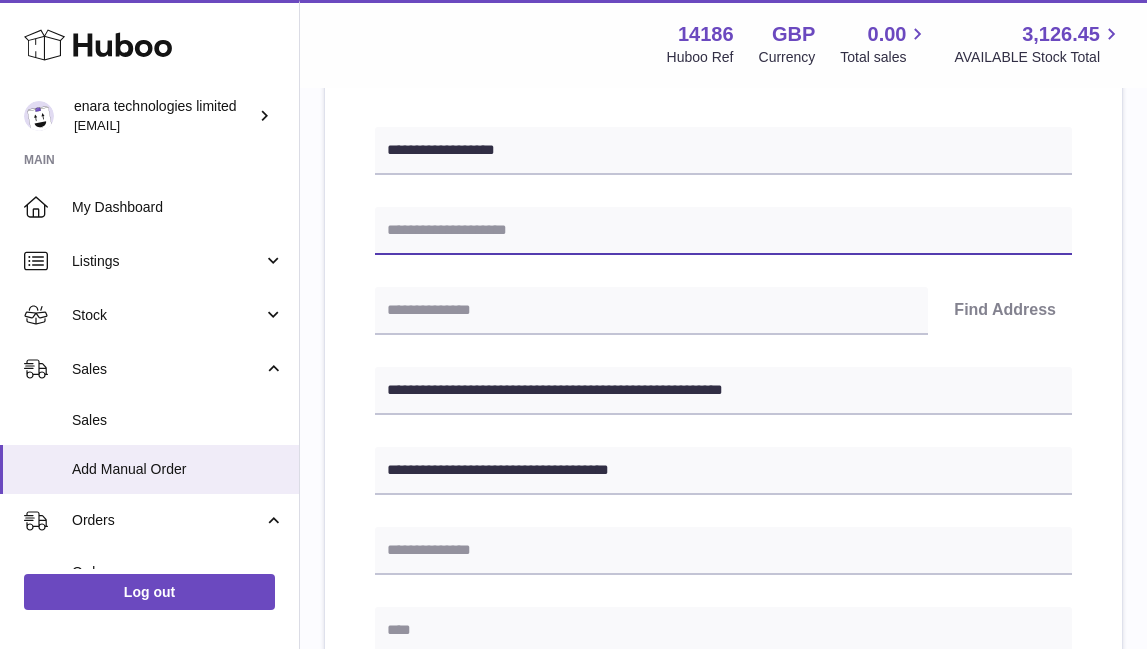 paste on "**********" 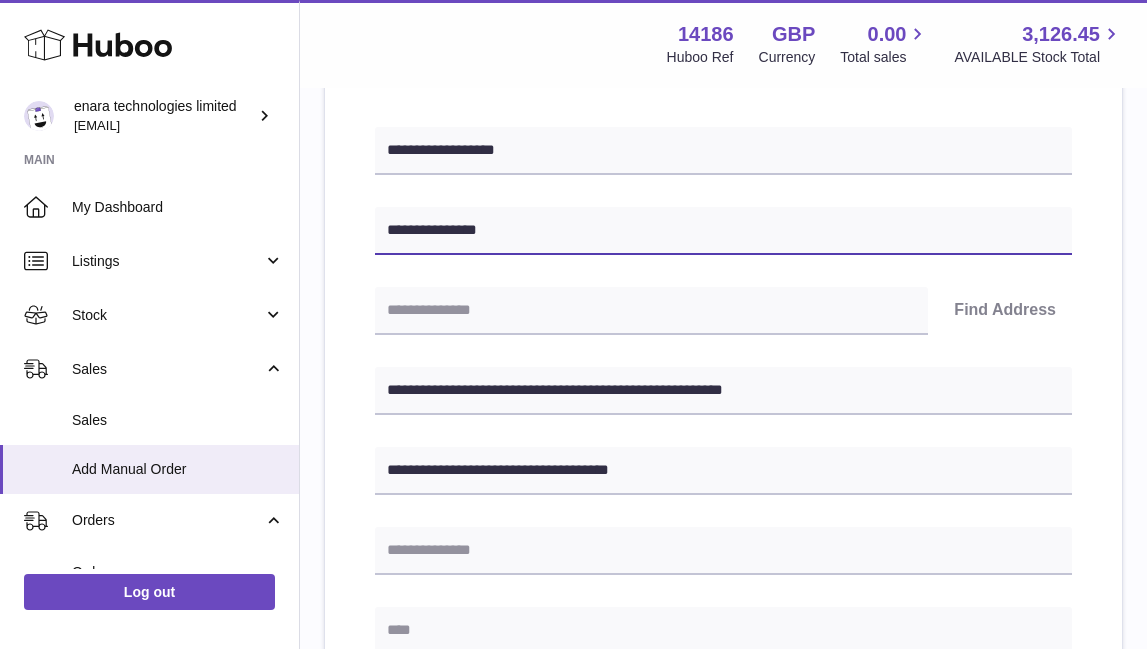 type on "**********" 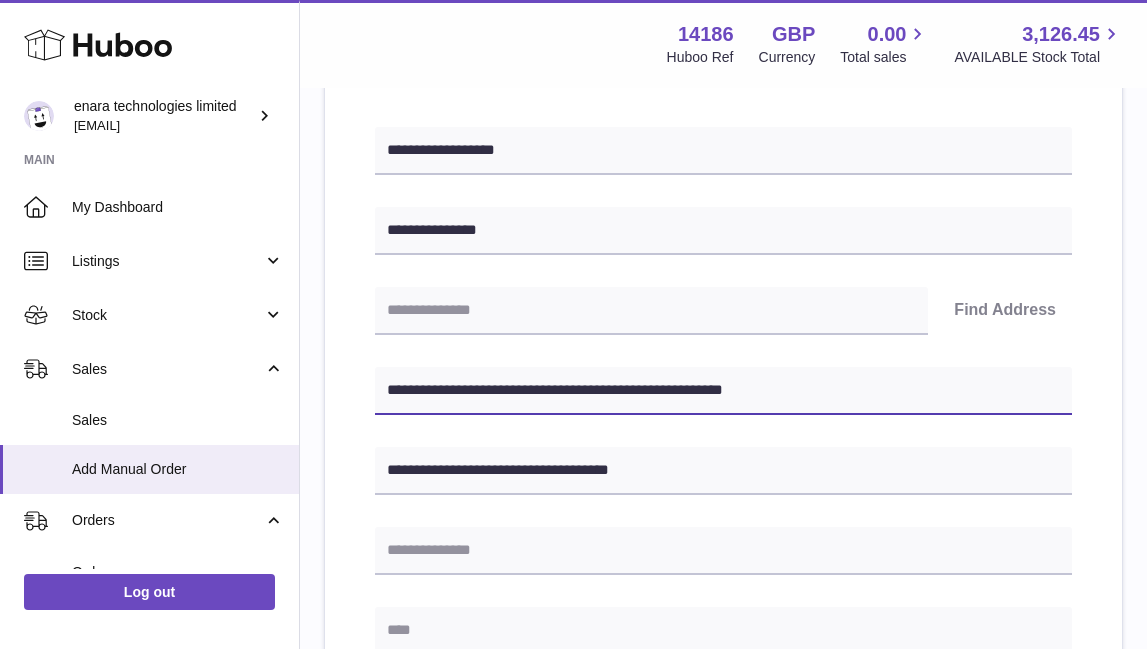 drag, startPoint x: 512, startPoint y: 388, endPoint x: 395, endPoint y: 393, distance: 117.10679 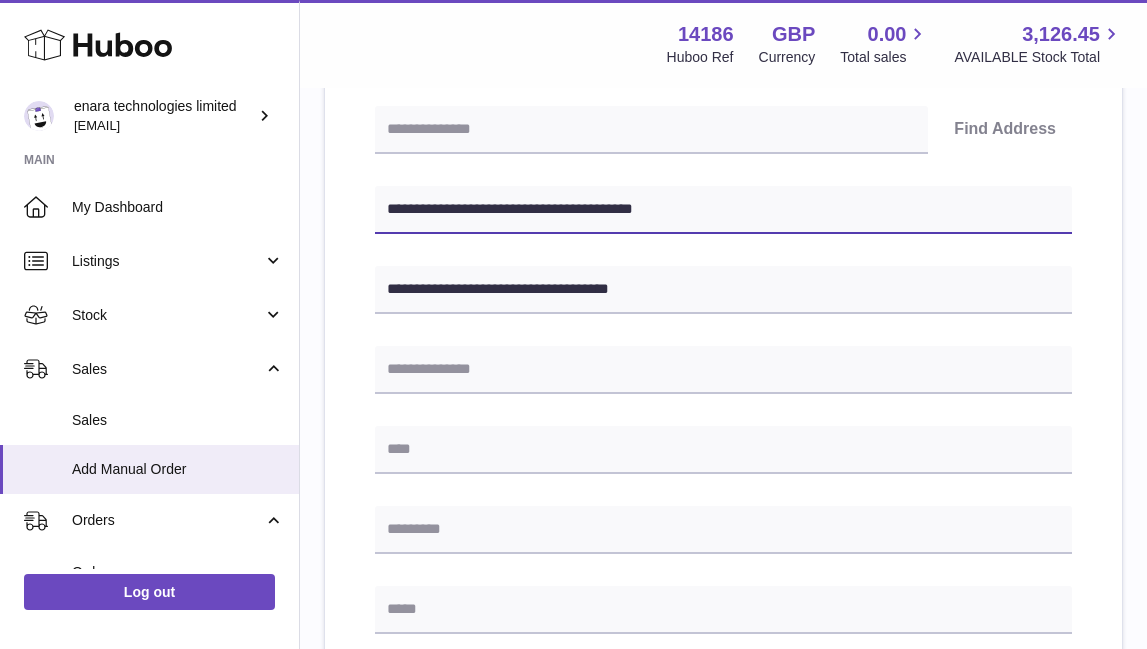 scroll, scrollTop: 452, scrollLeft: 0, axis: vertical 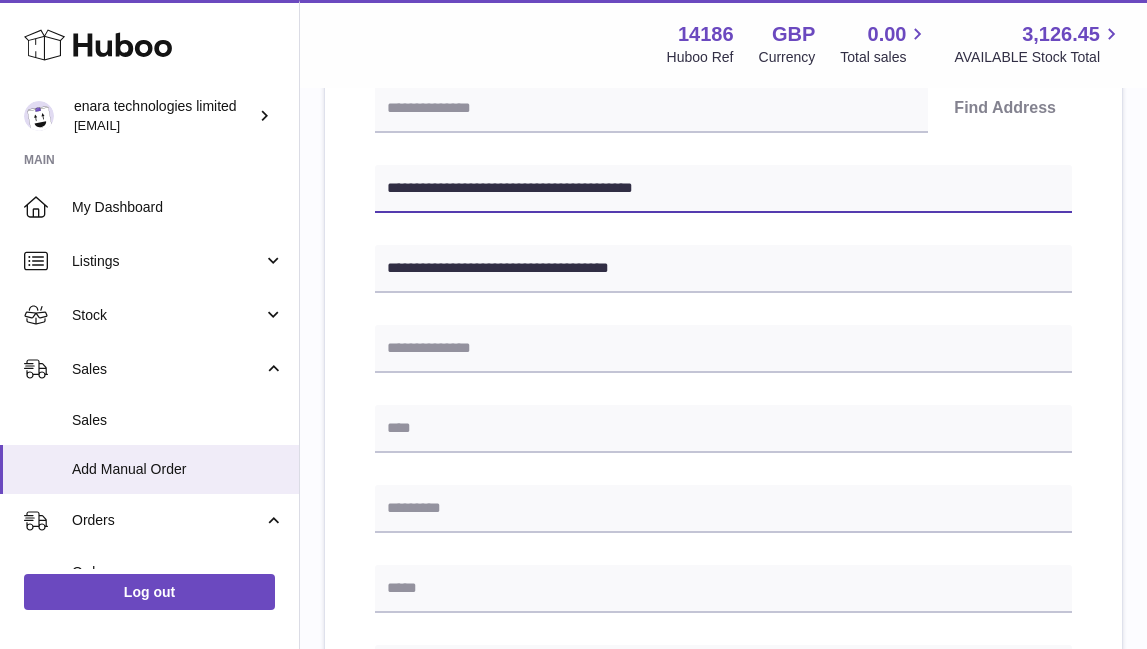 type on "**********" 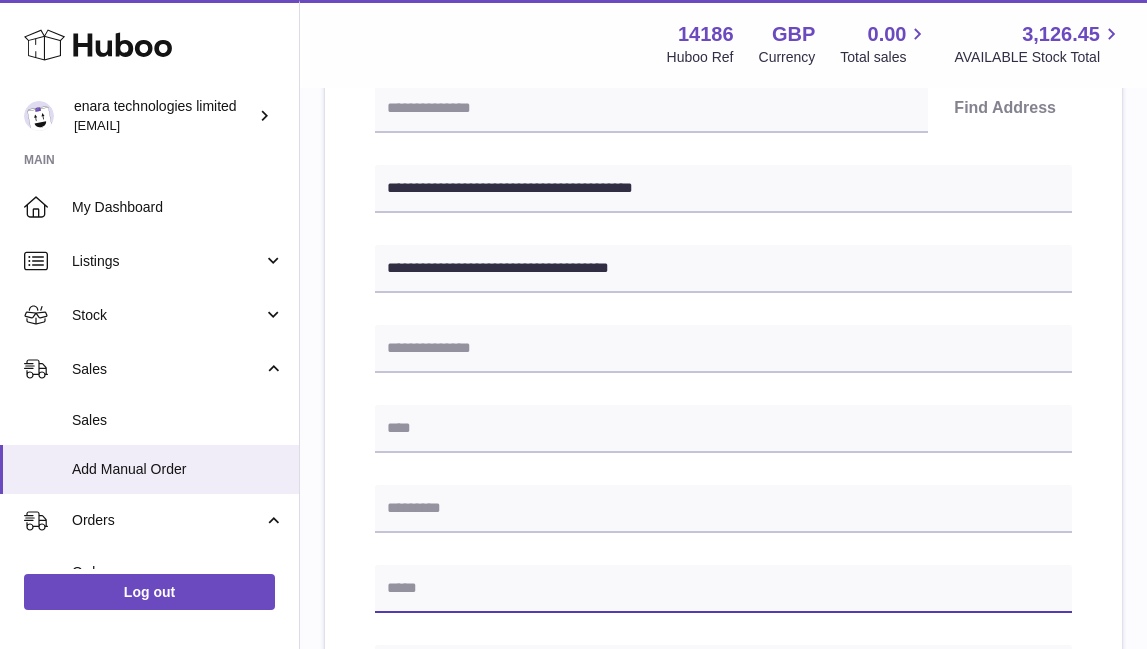 paste on "**********" 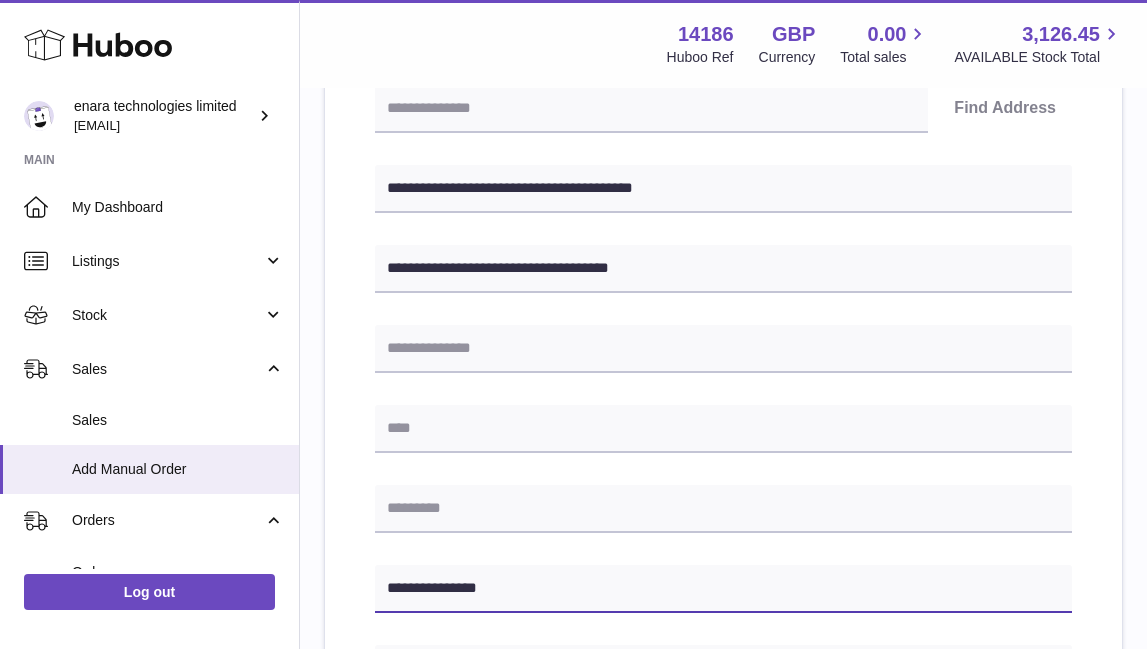 scroll, scrollTop: 351, scrollLeft: 0, axis: vertical 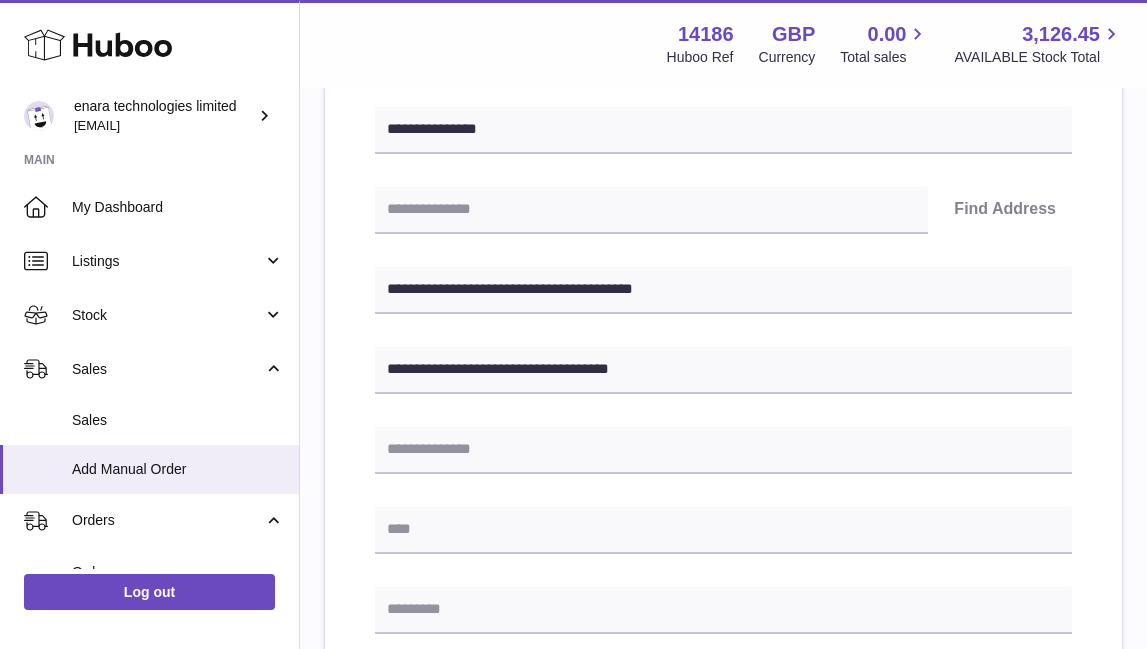 type on "**********" 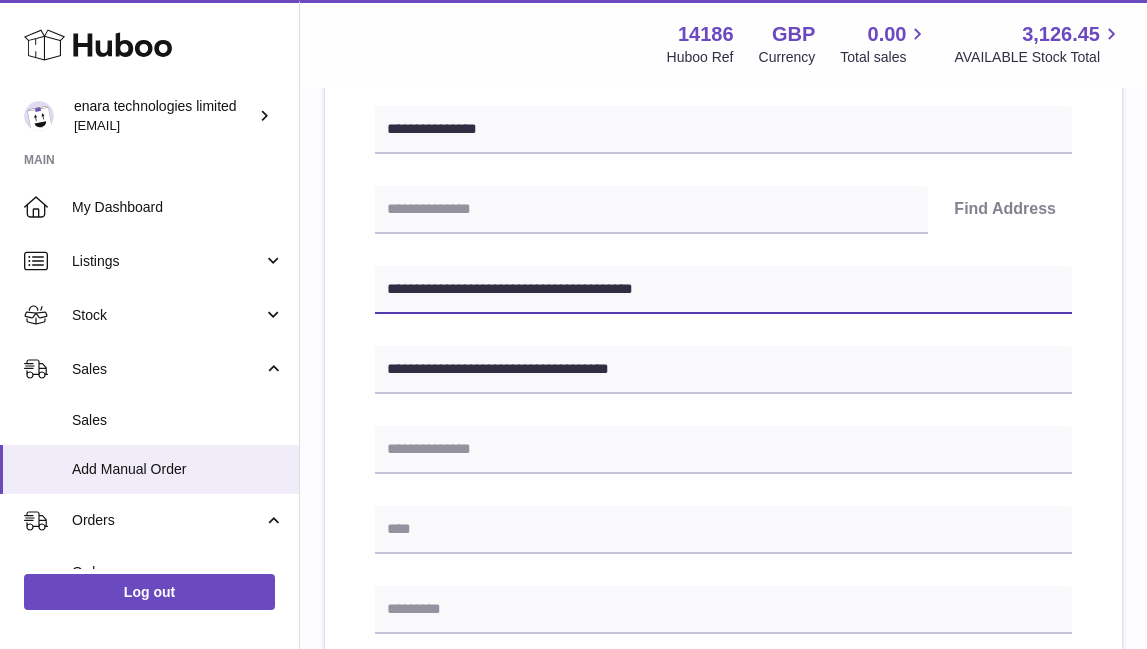click on "**********" at bounding box center [723, 290] 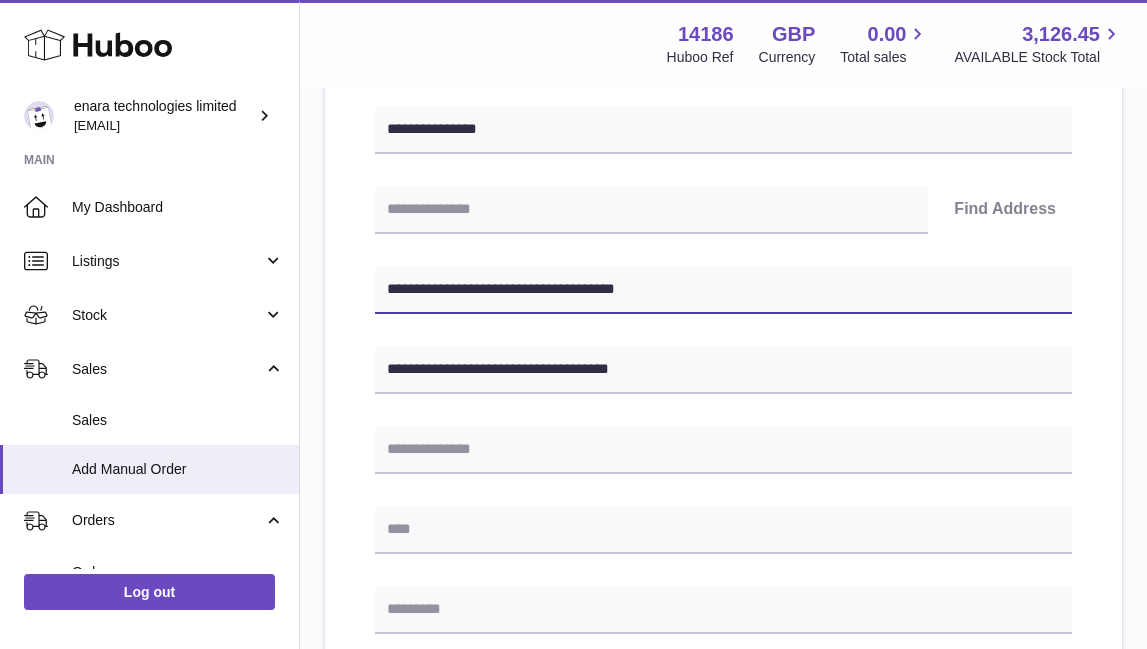 type on "**********" 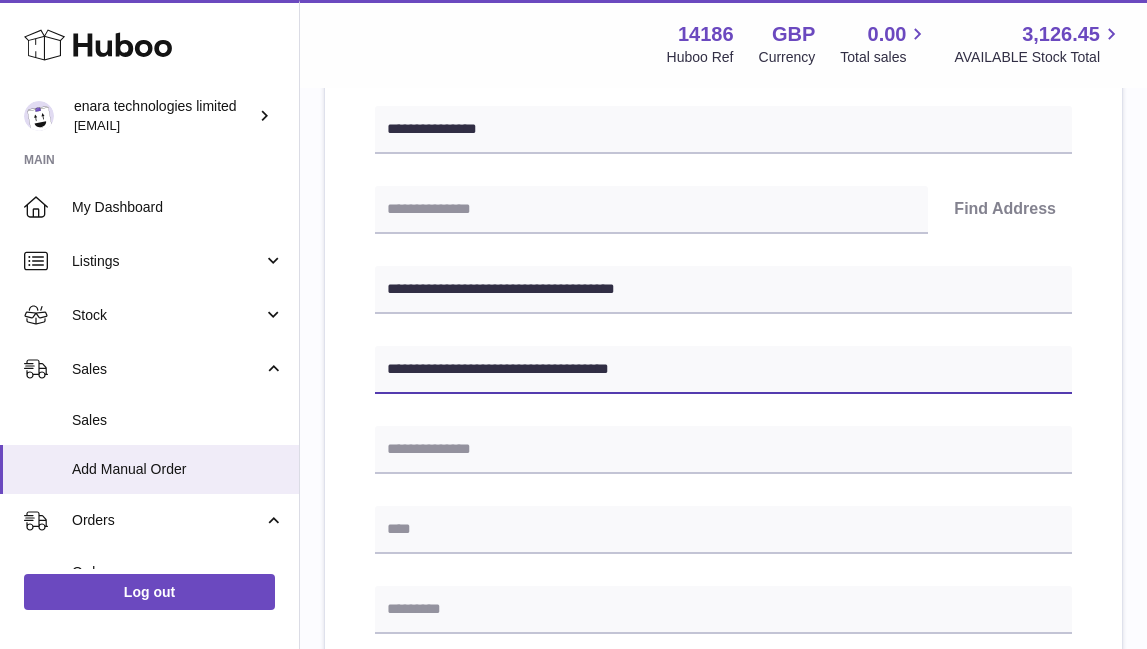 drag, startPoint x: 560, startPoint y: 362, endPoint x: 488, endPoint y: 362, distance: 72 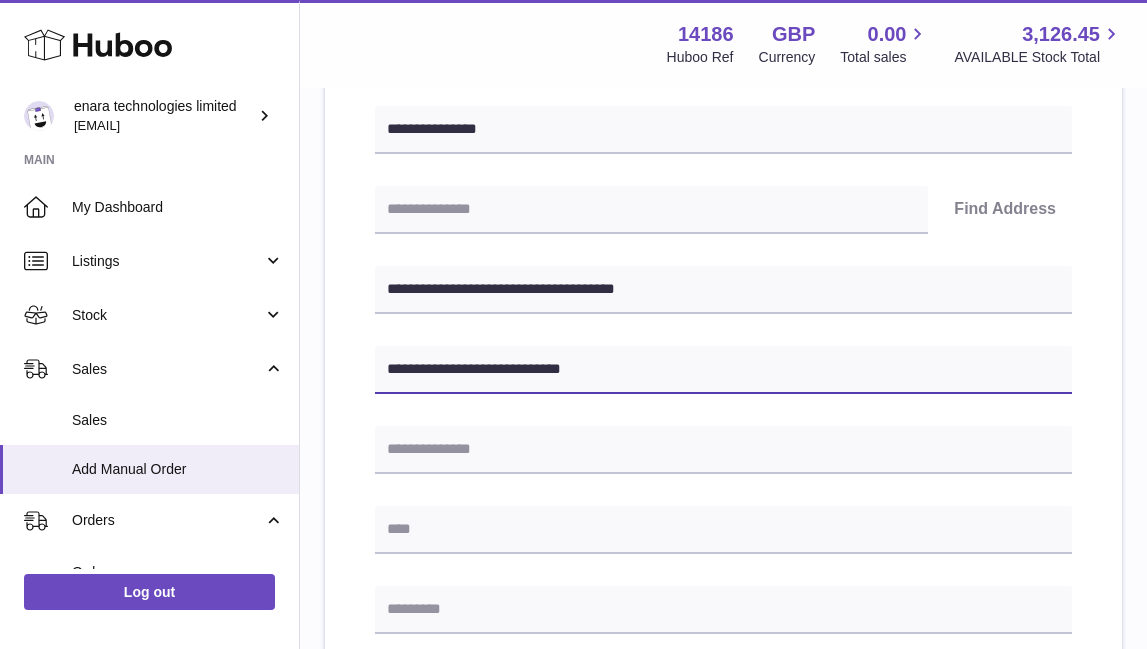 type on "**********" 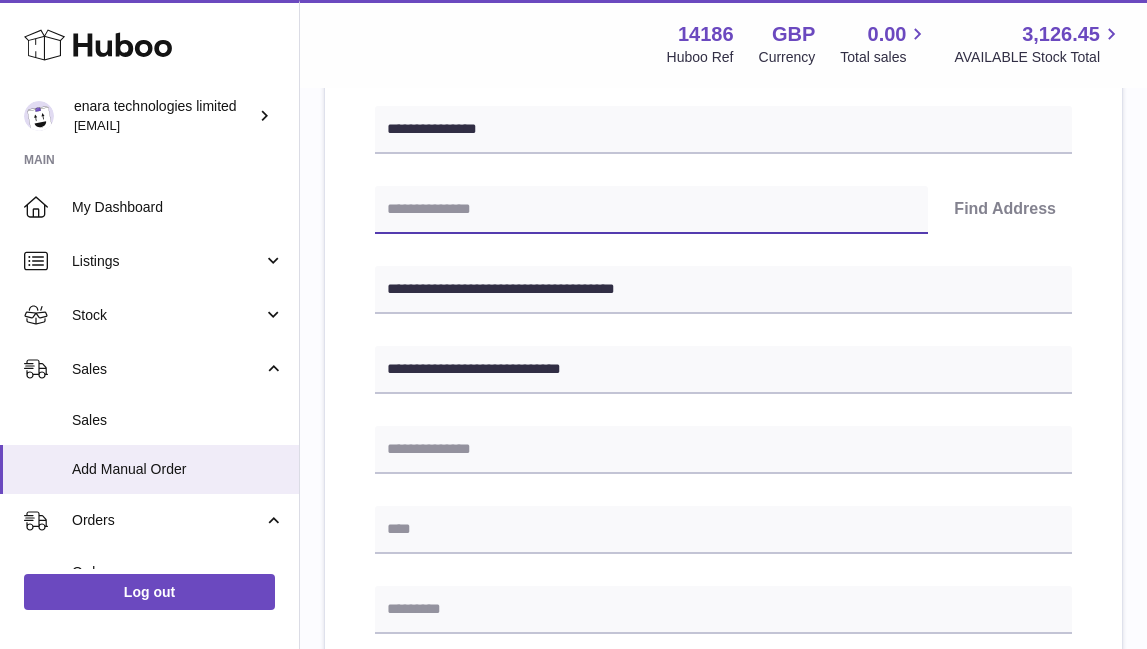 paste on "********" 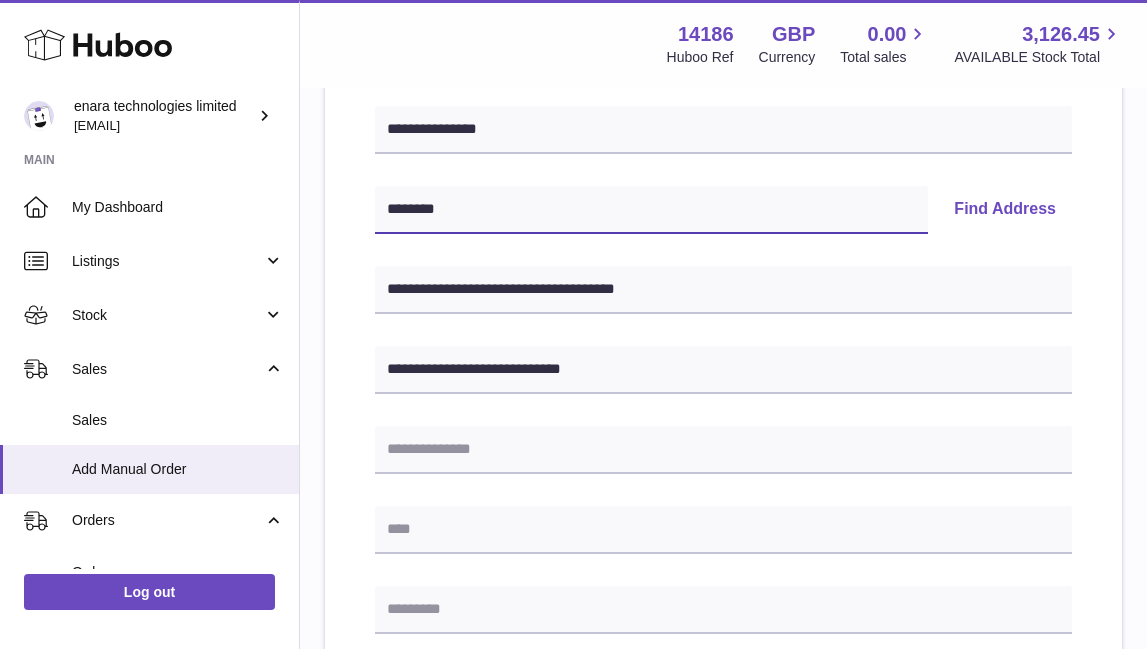 type on "********" 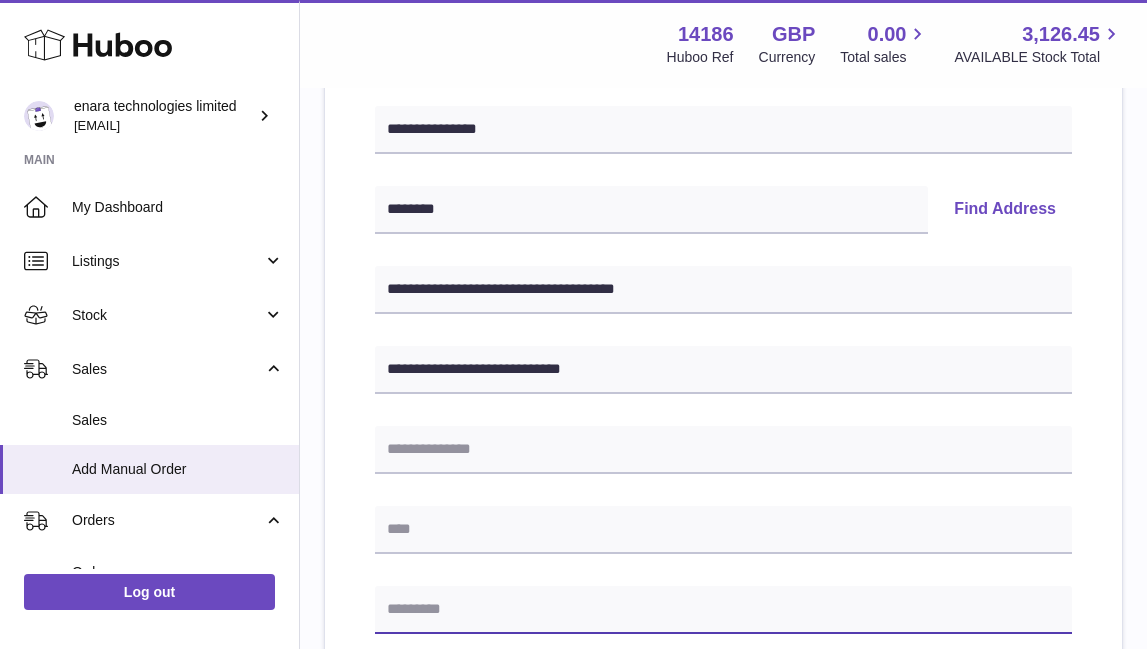 paste on "********" 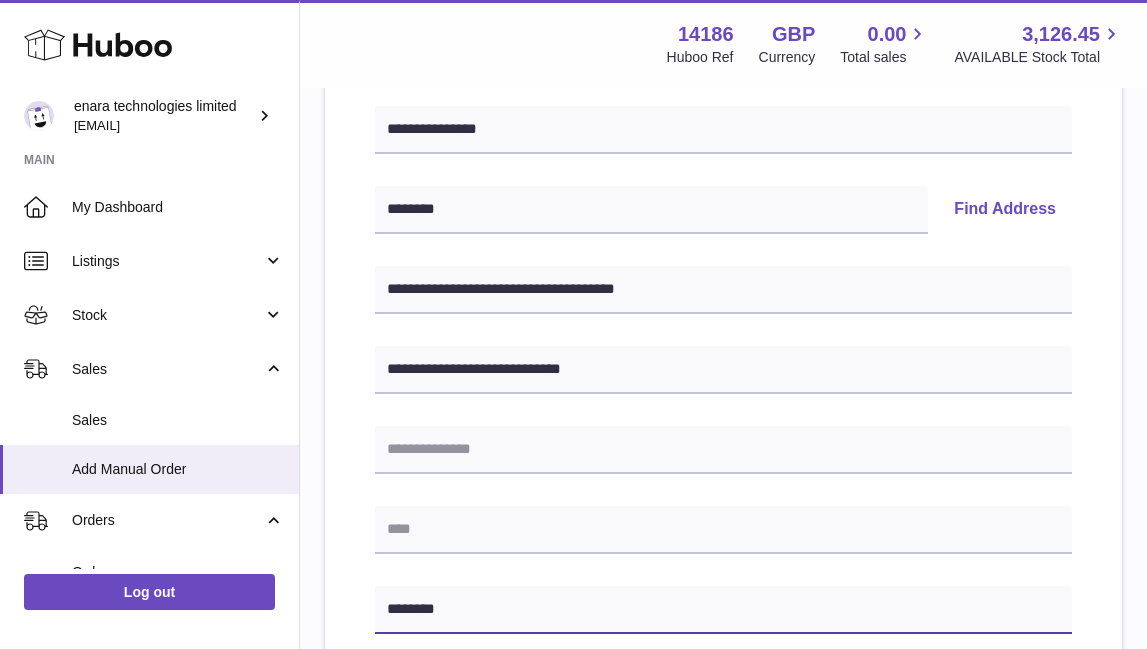 type on "********" 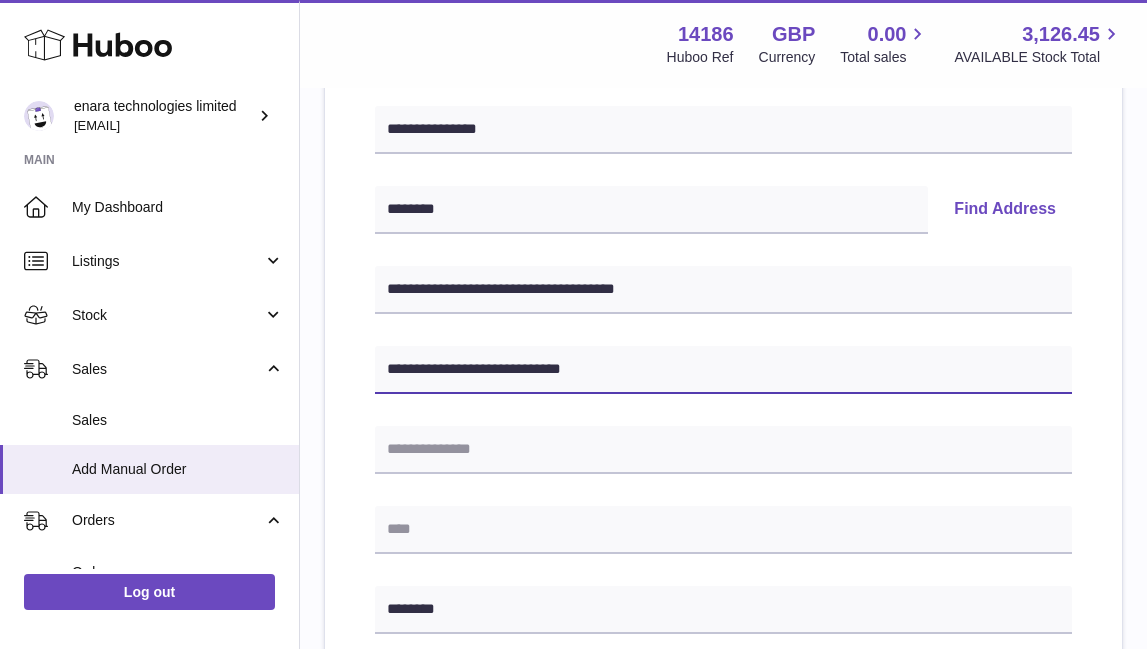 drag, startPoint x: 485, startPoint y: 367, endPoint x: 362, endPoint y: 365, distance: 123.01626 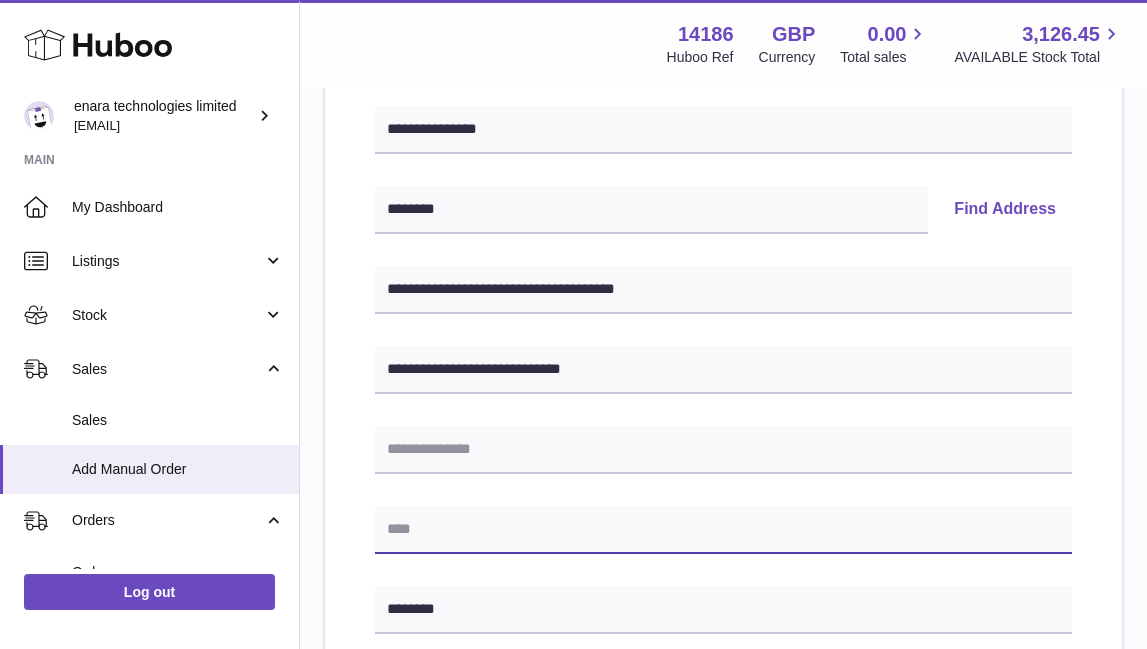 click at bounding box center [723, 530] 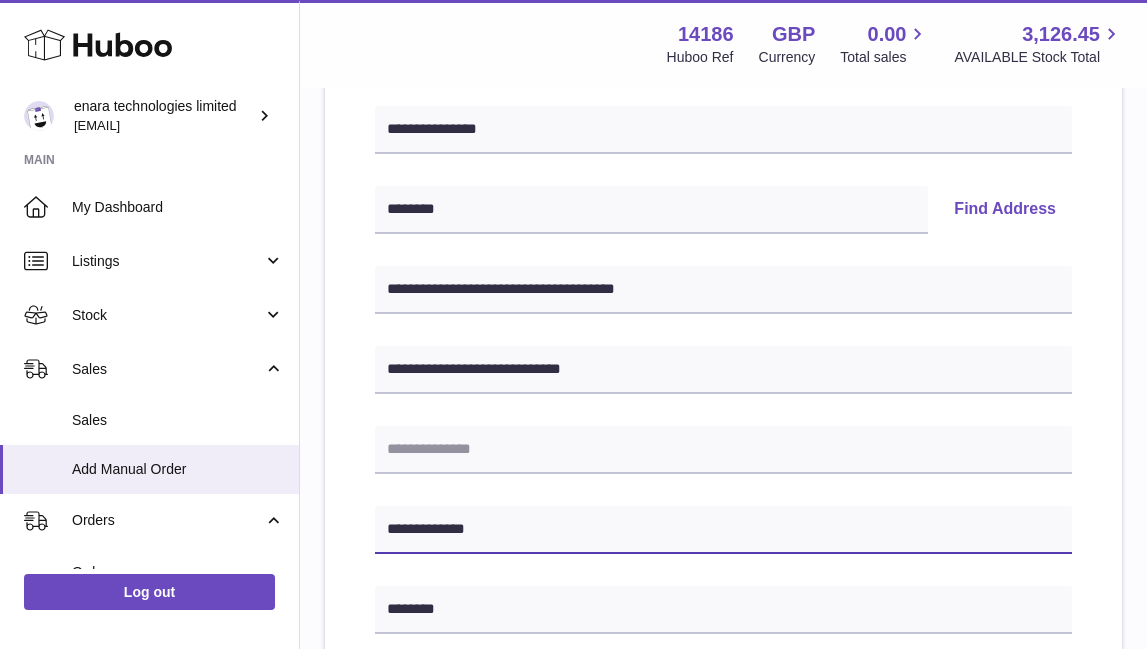 type on "**********" 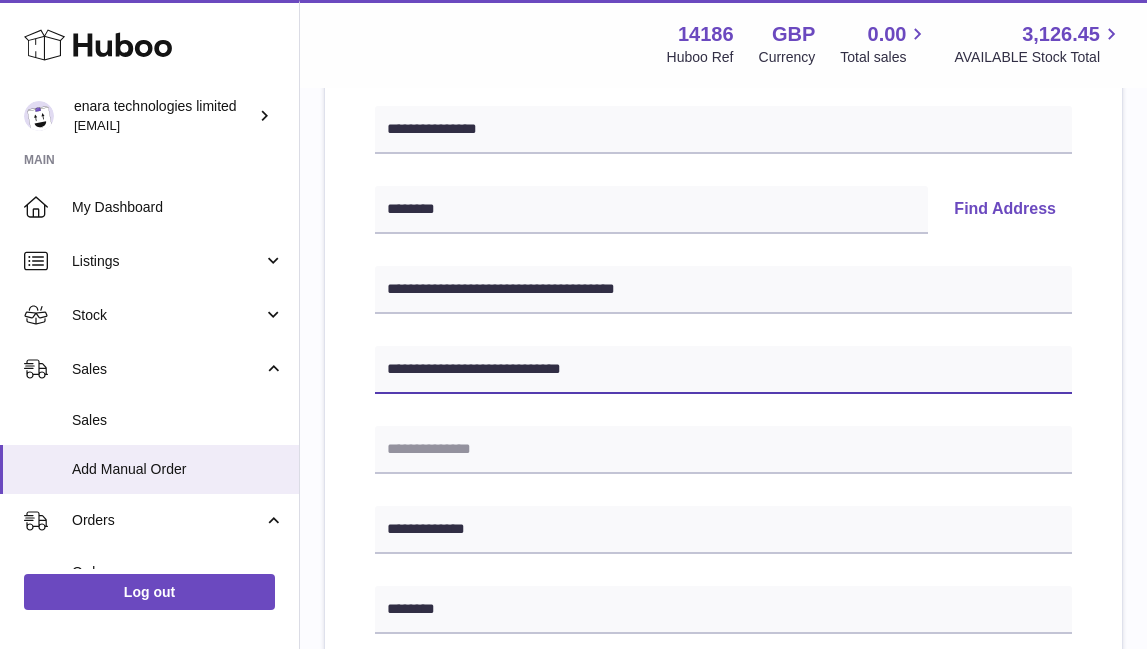 drag, startPoint x: 624, startPoint y: 371, endPoint x: 335, endPoint y: 347, distance: 289.99484 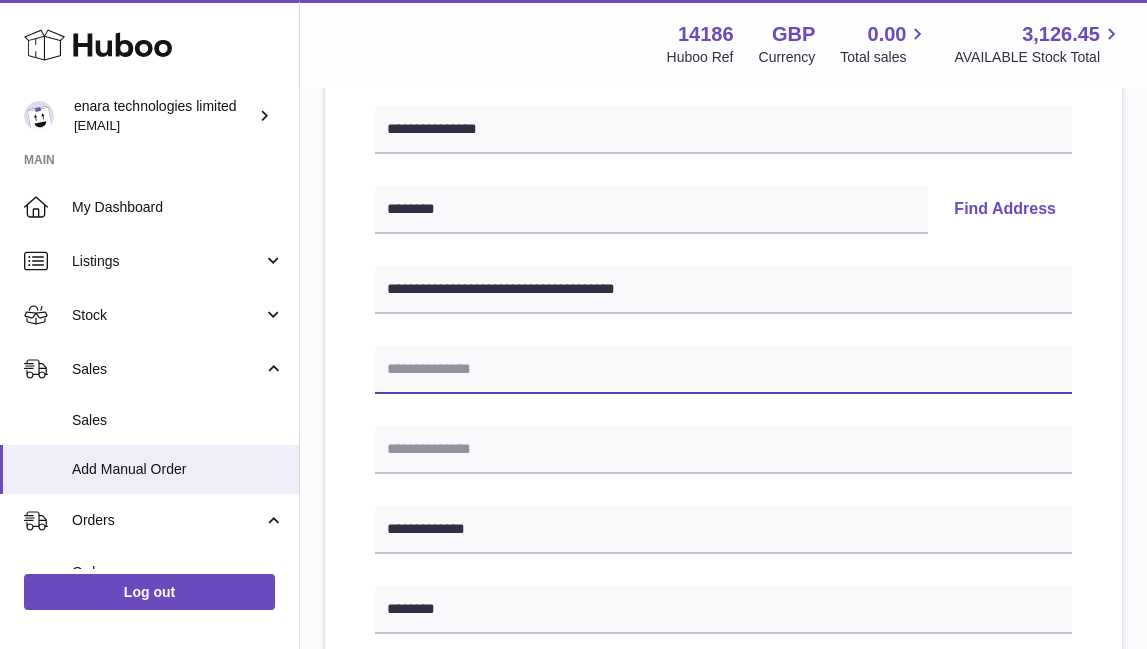 type 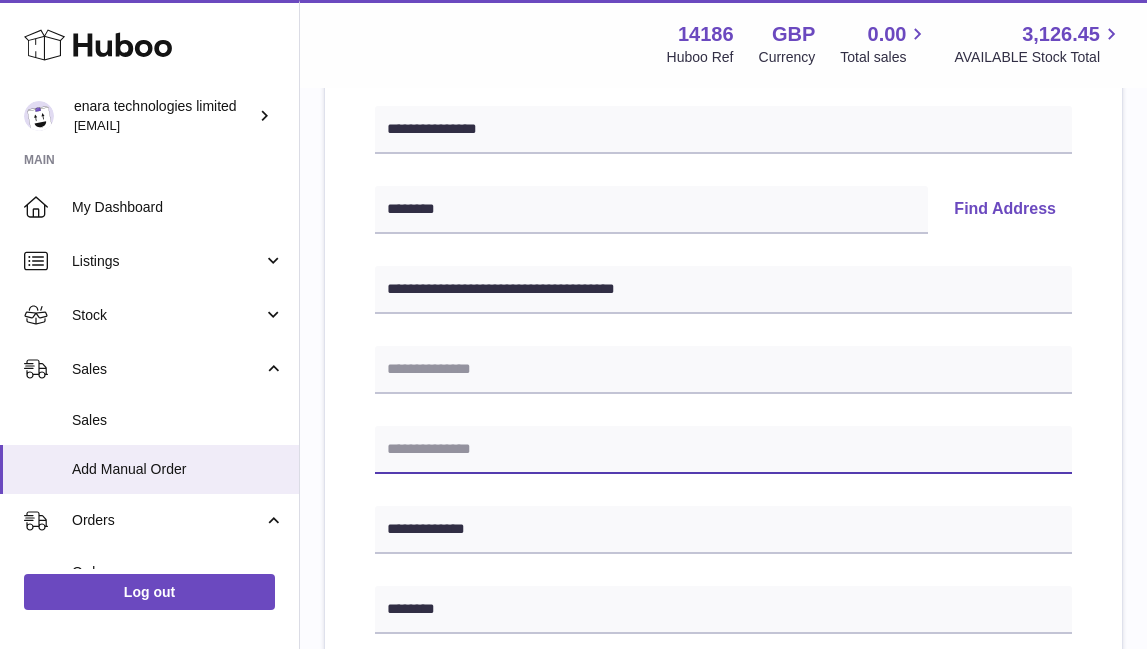 paste on "**********" 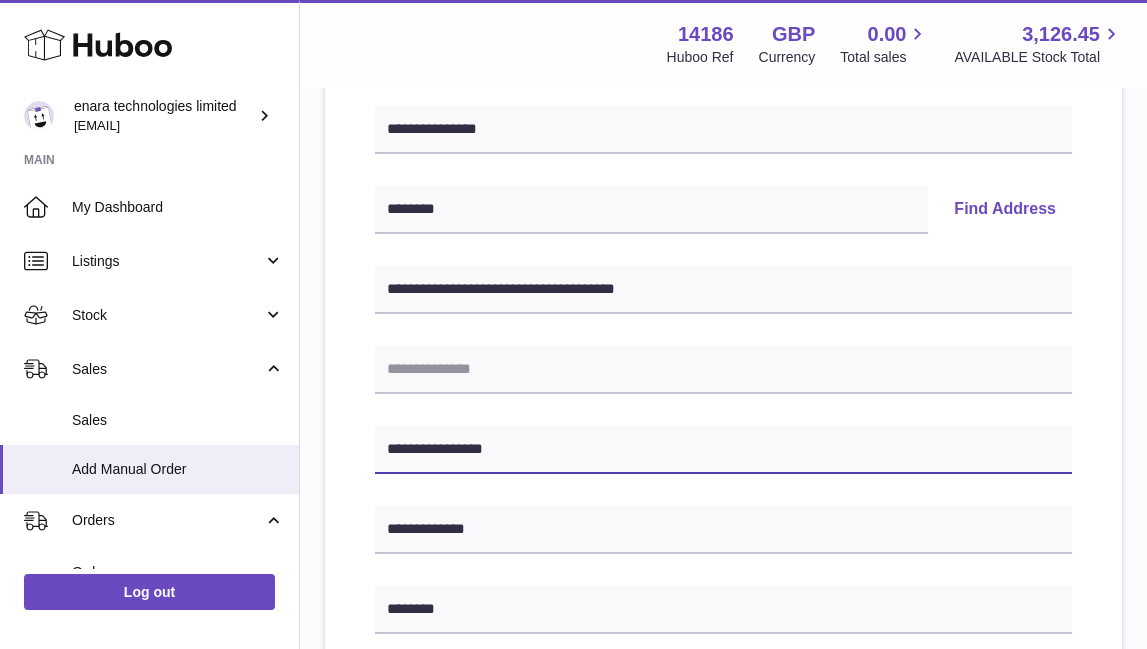 type on "**********" 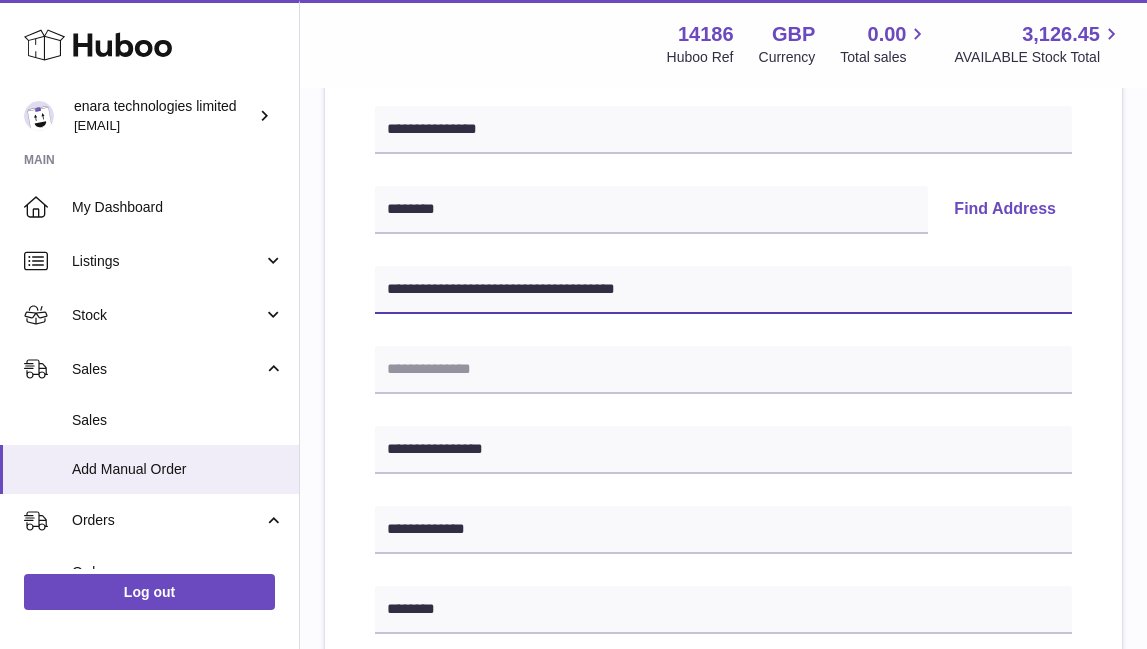 drag, startPoint x: 536, startPoint y: 284, endPoint x: 774, endPoint y: 287, distance: 238.0189 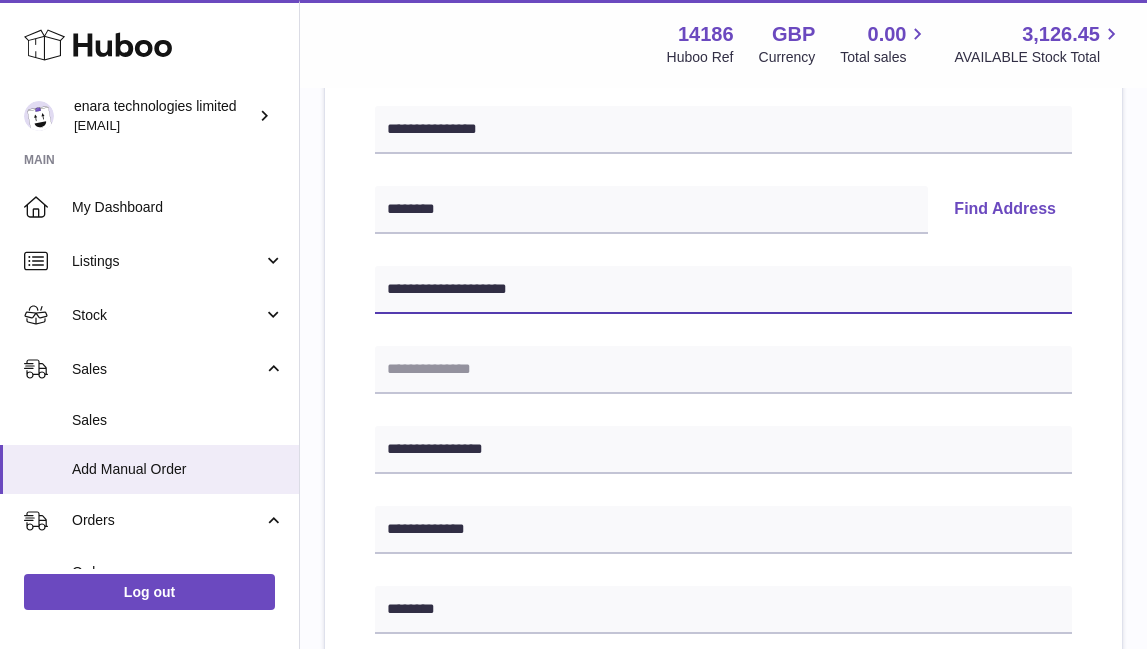 type on "**********" 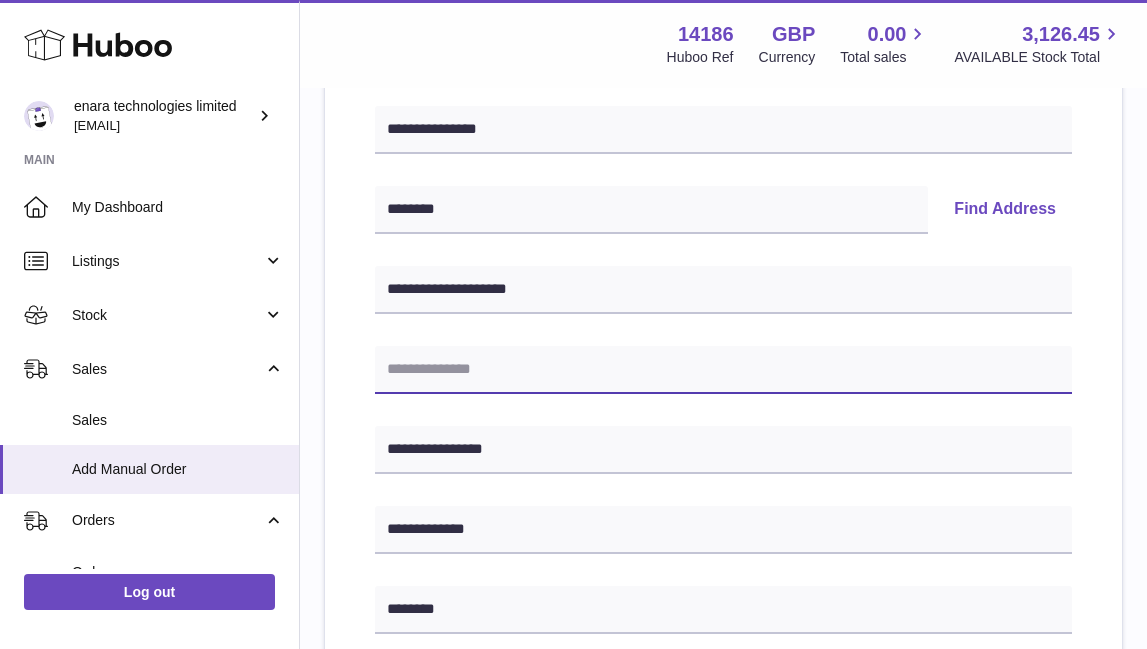 click at bounding box center (723, 370) 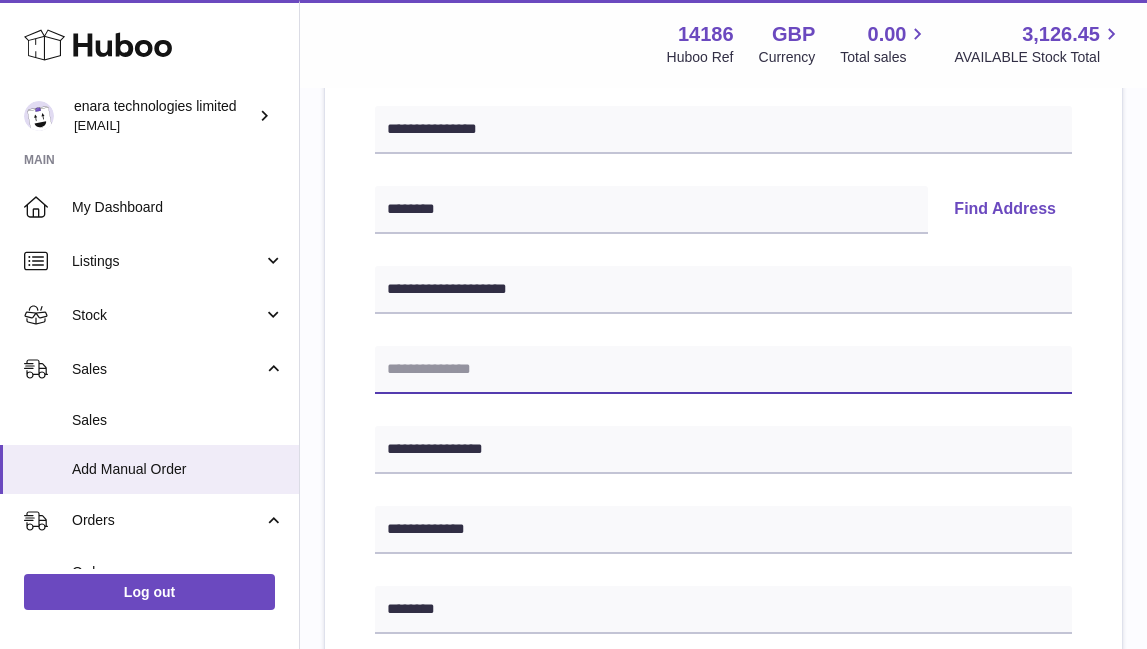 type on "*" 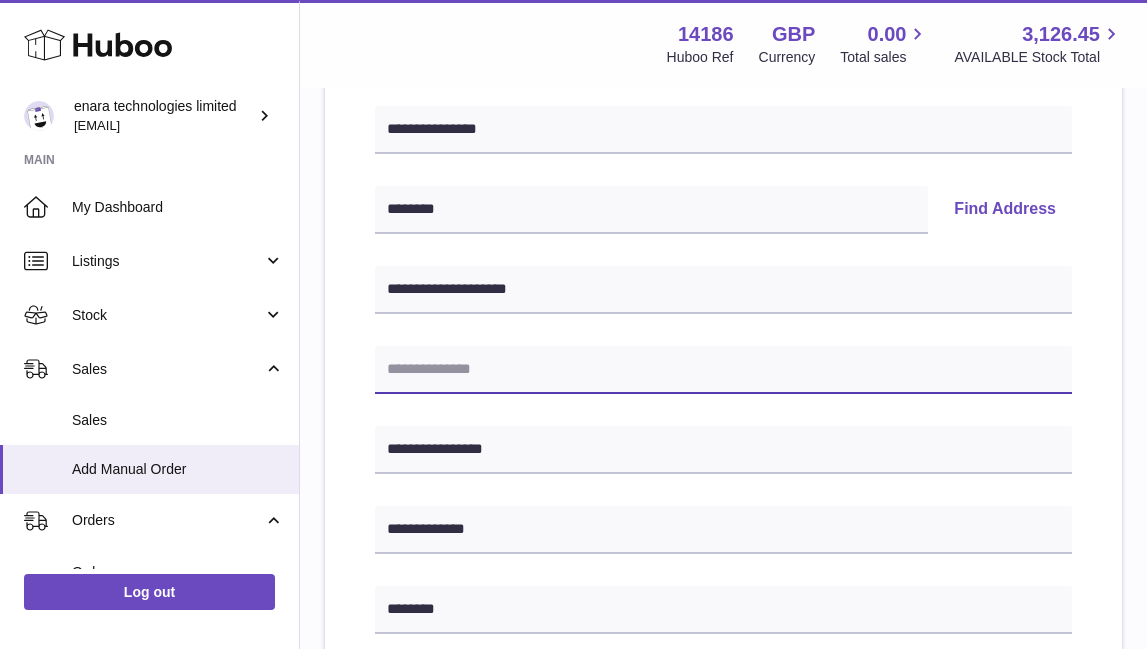 paste on "**********" 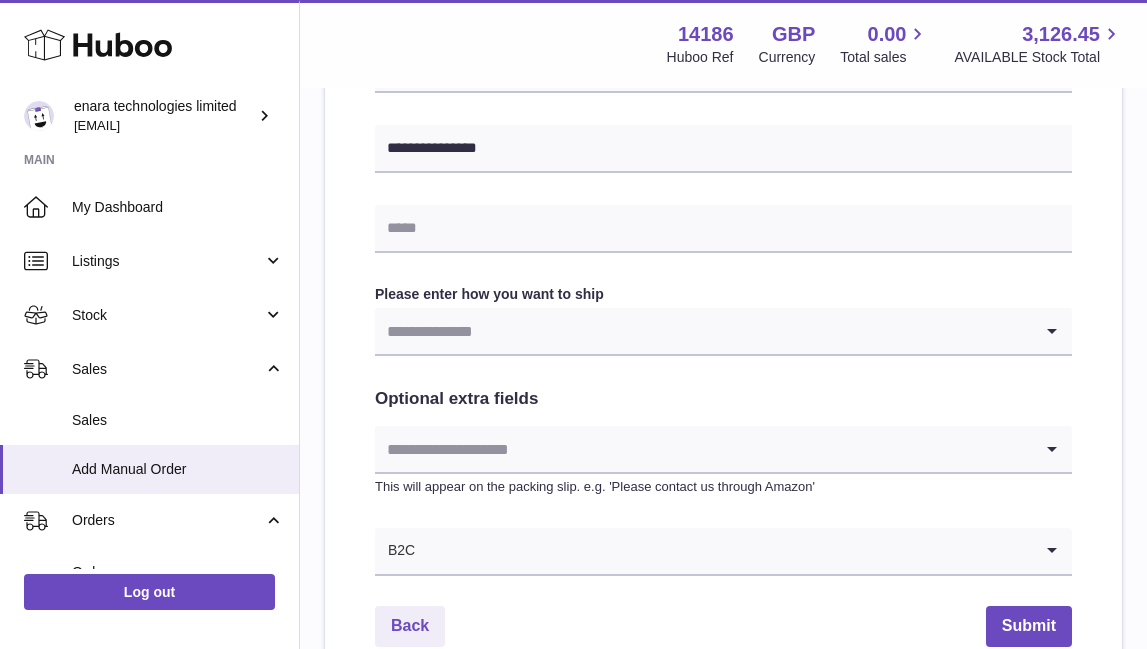 scroll, scrollTop: 951, scrollLeft: 0, axis: vertical 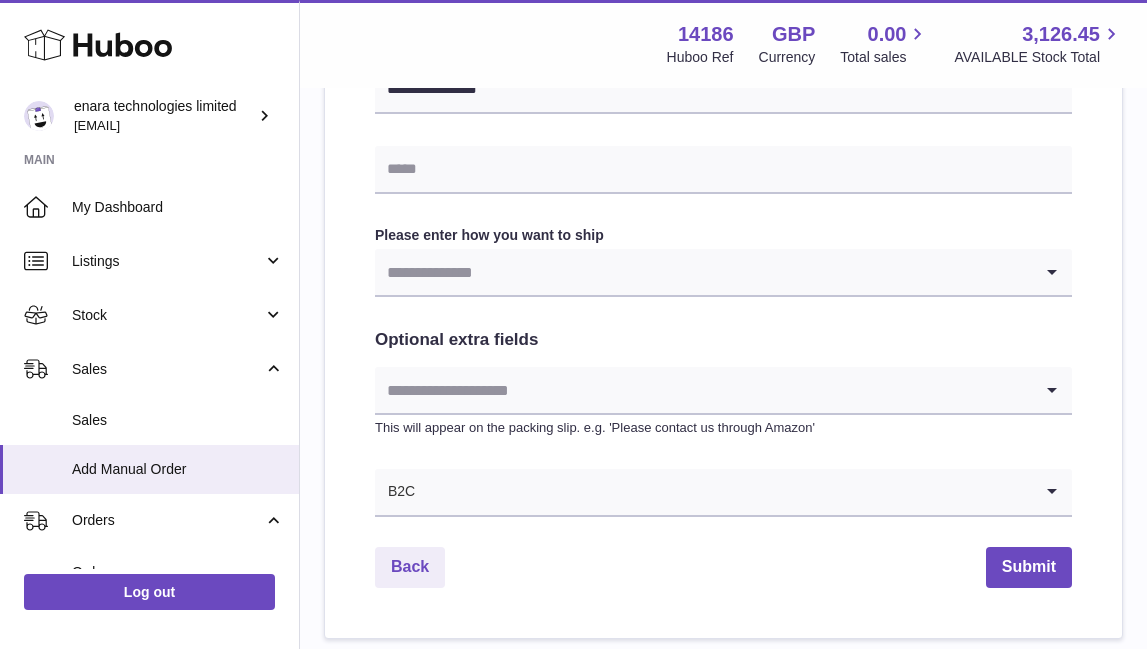 type on "**********" 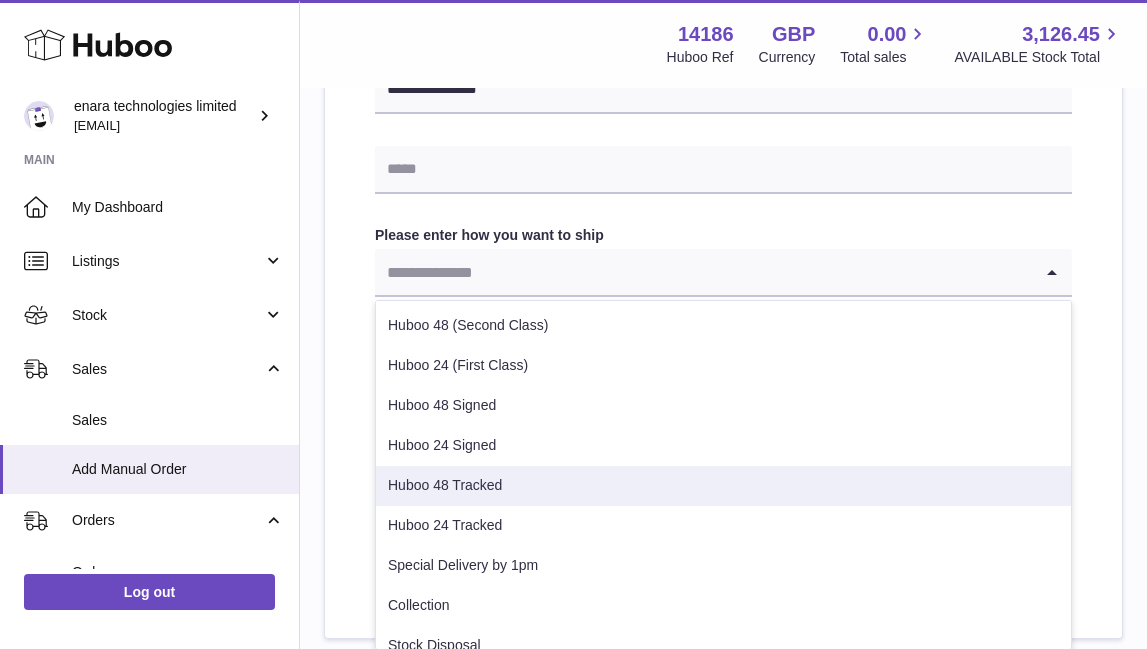 click on "Huboo 48 Tracked" at bounding box center (723, 486) 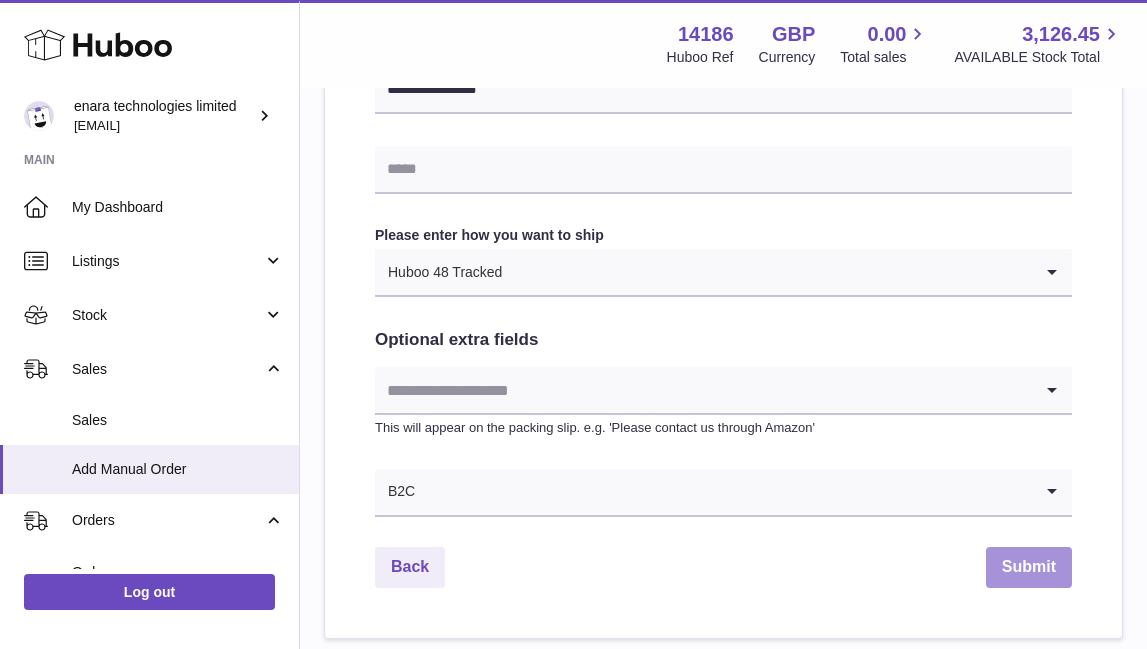 click on "Submit" at bounding box center (1029, 567) 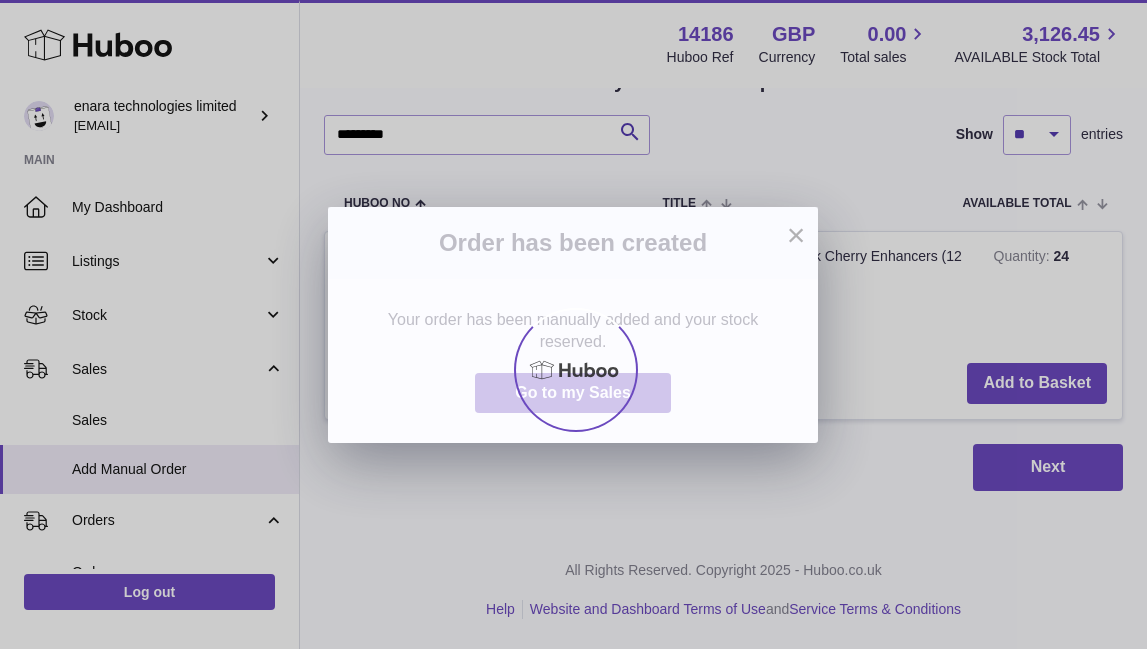 scroll, scrollTop: 0, scrollLeft: 0, axis: both 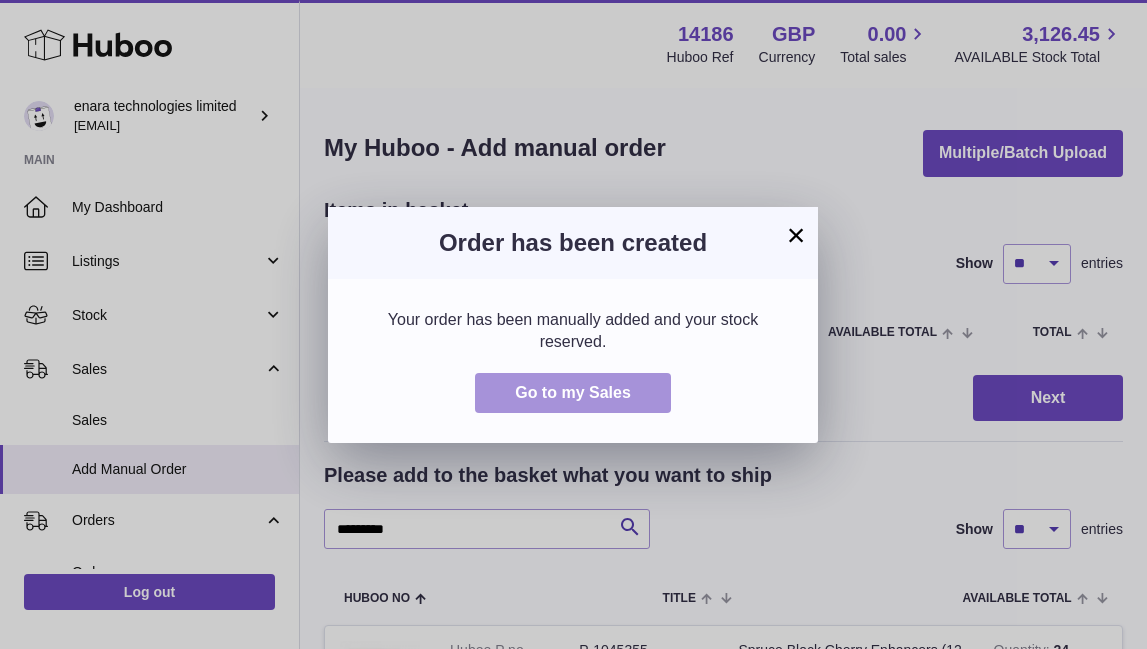 click on "Go to my Sales" at bounding box center (573, 393) 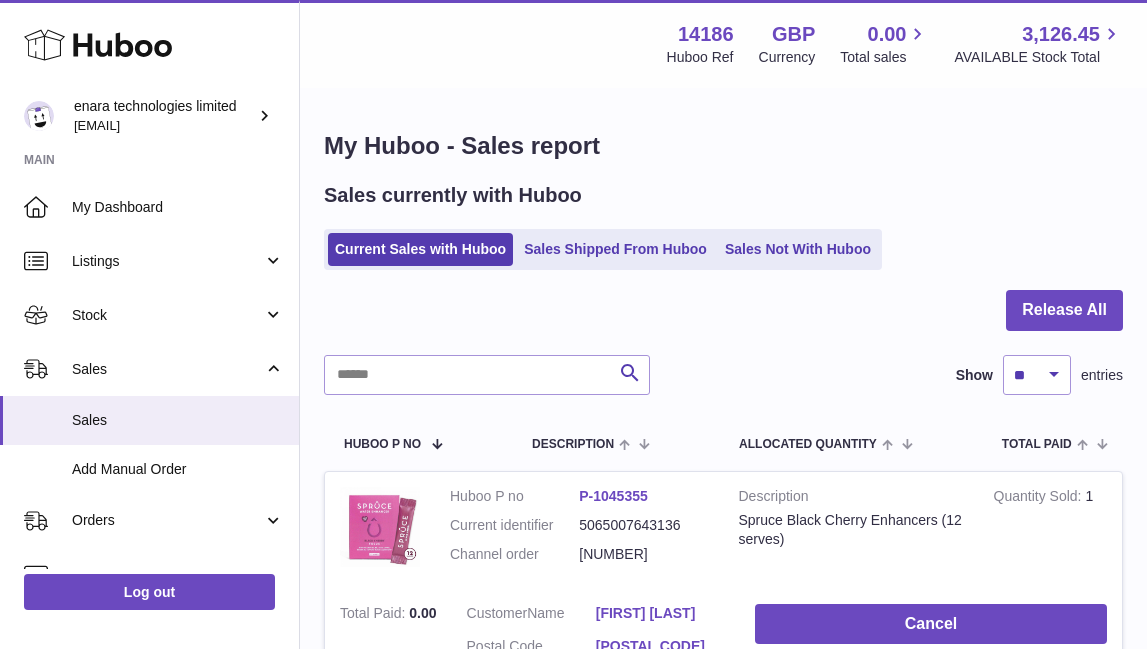 scroll, scrollTop: 0, scrollLeft: 0, axis: both 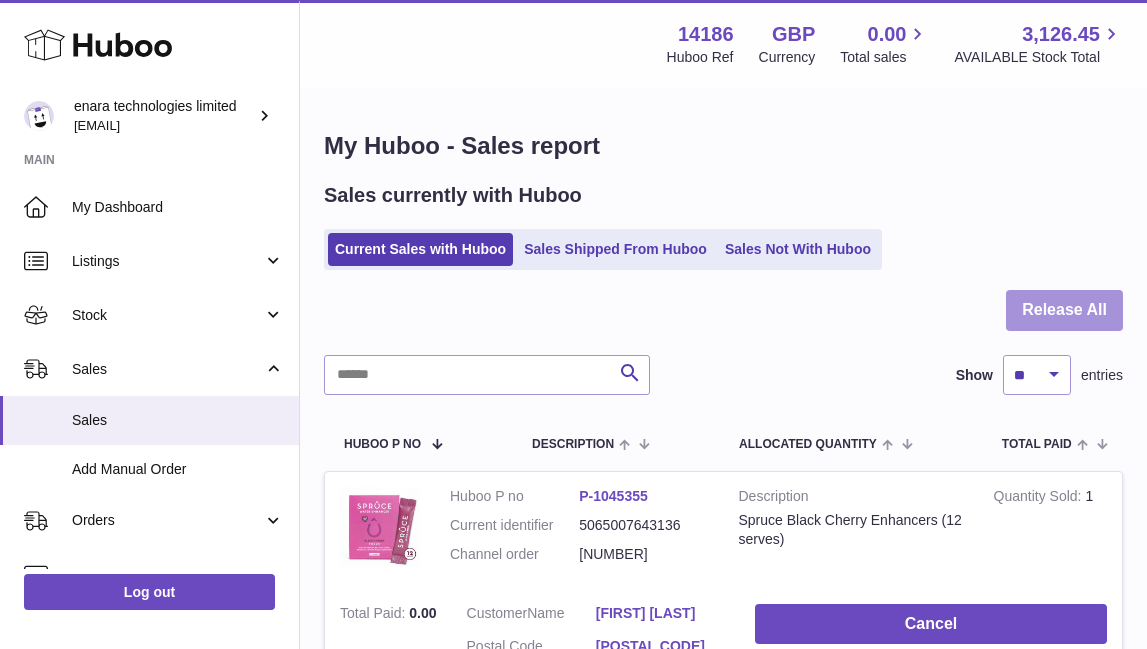 click on "Release All" at bounding box center [1064, 310] 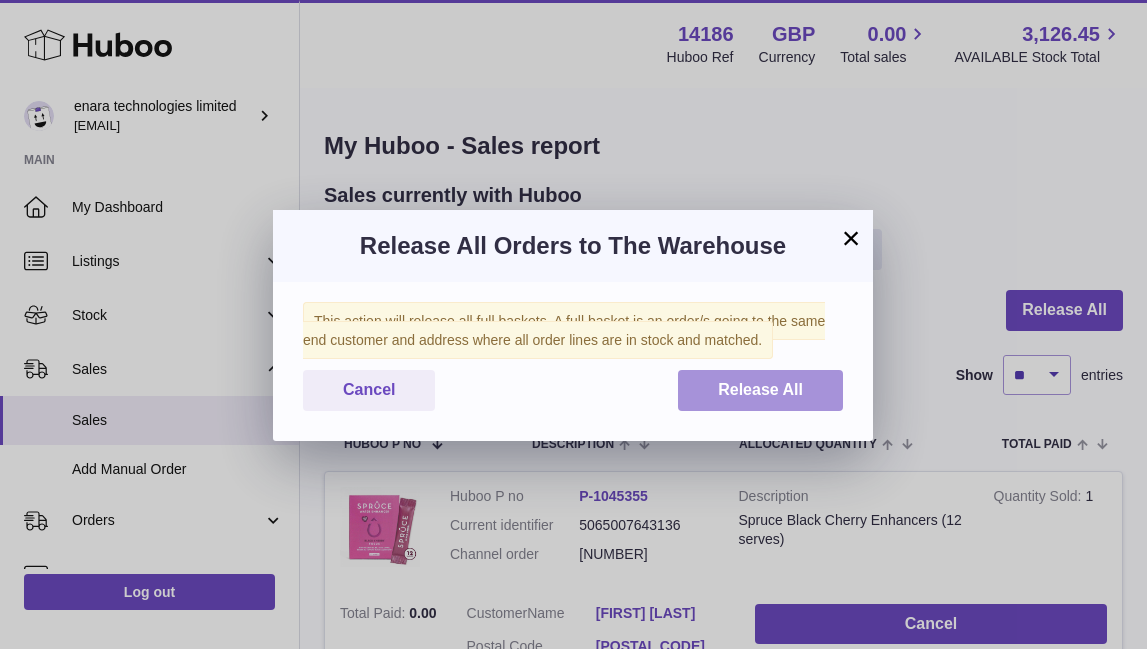click on "Release All" at bounding box center [760, 389] 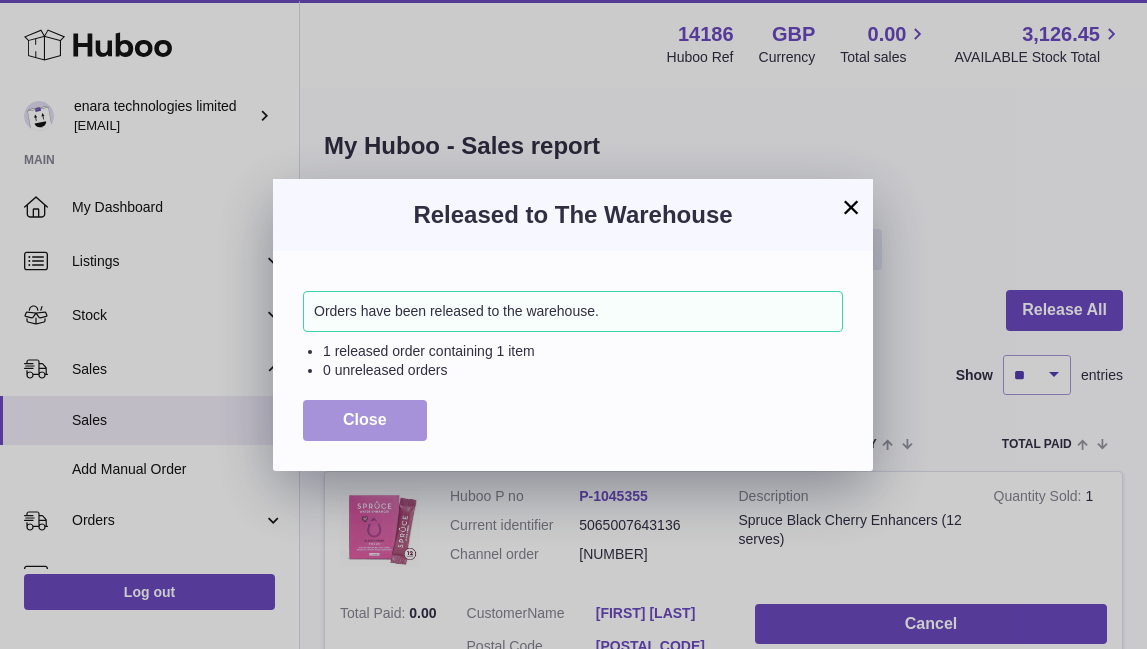 click on "Close" at bounding box center (365, 419) 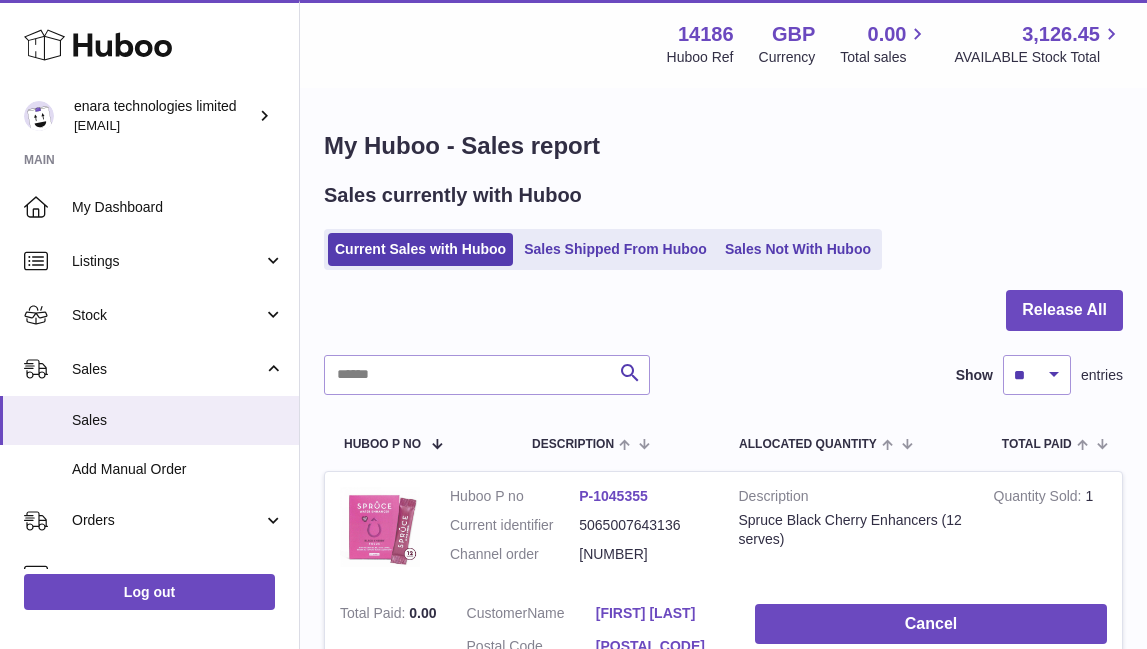 click on "My Huboo - Sales report" at bounding box center (723, 146) 